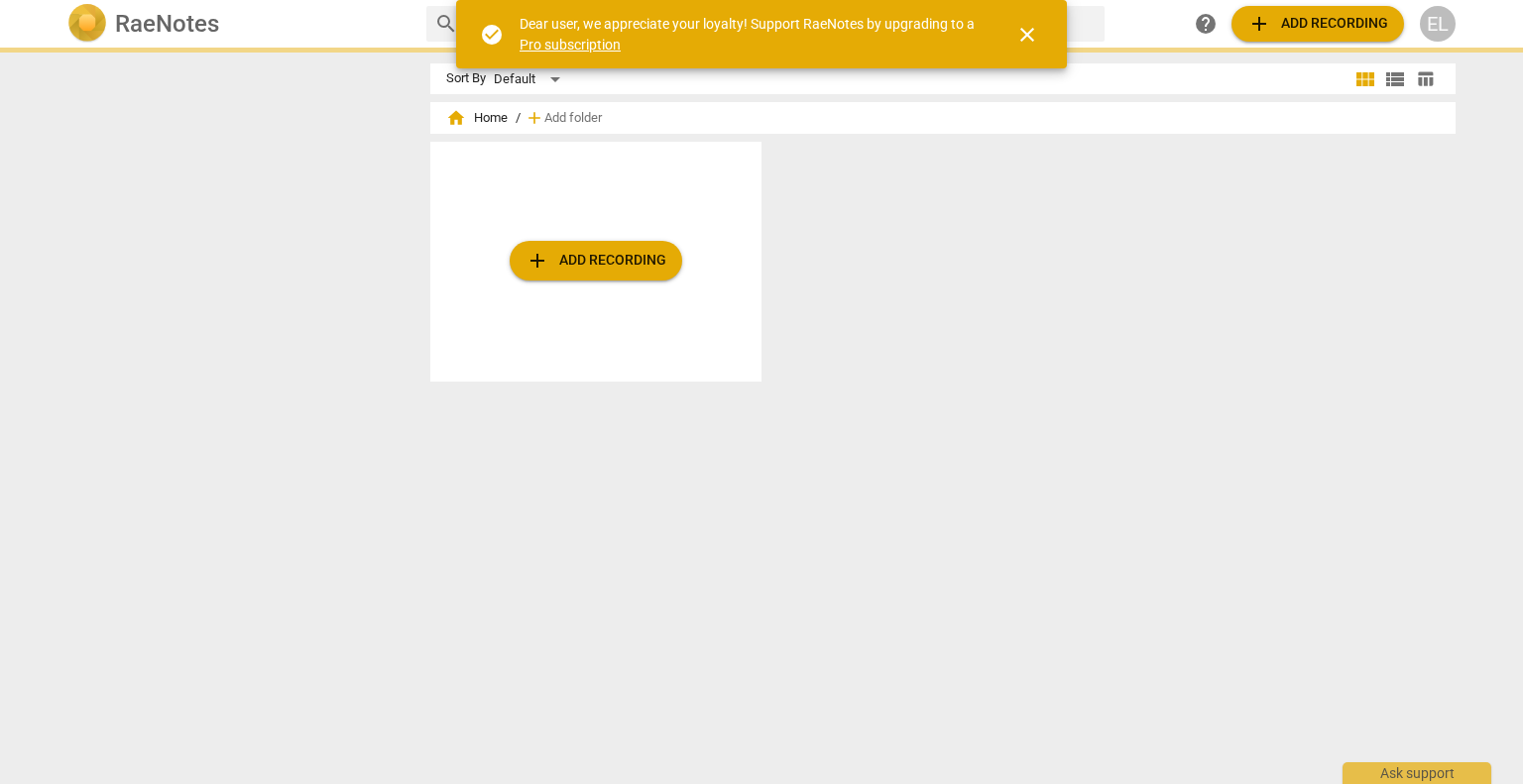 scroll, scrollTop: 0, scrollLeft: 0, axis: both 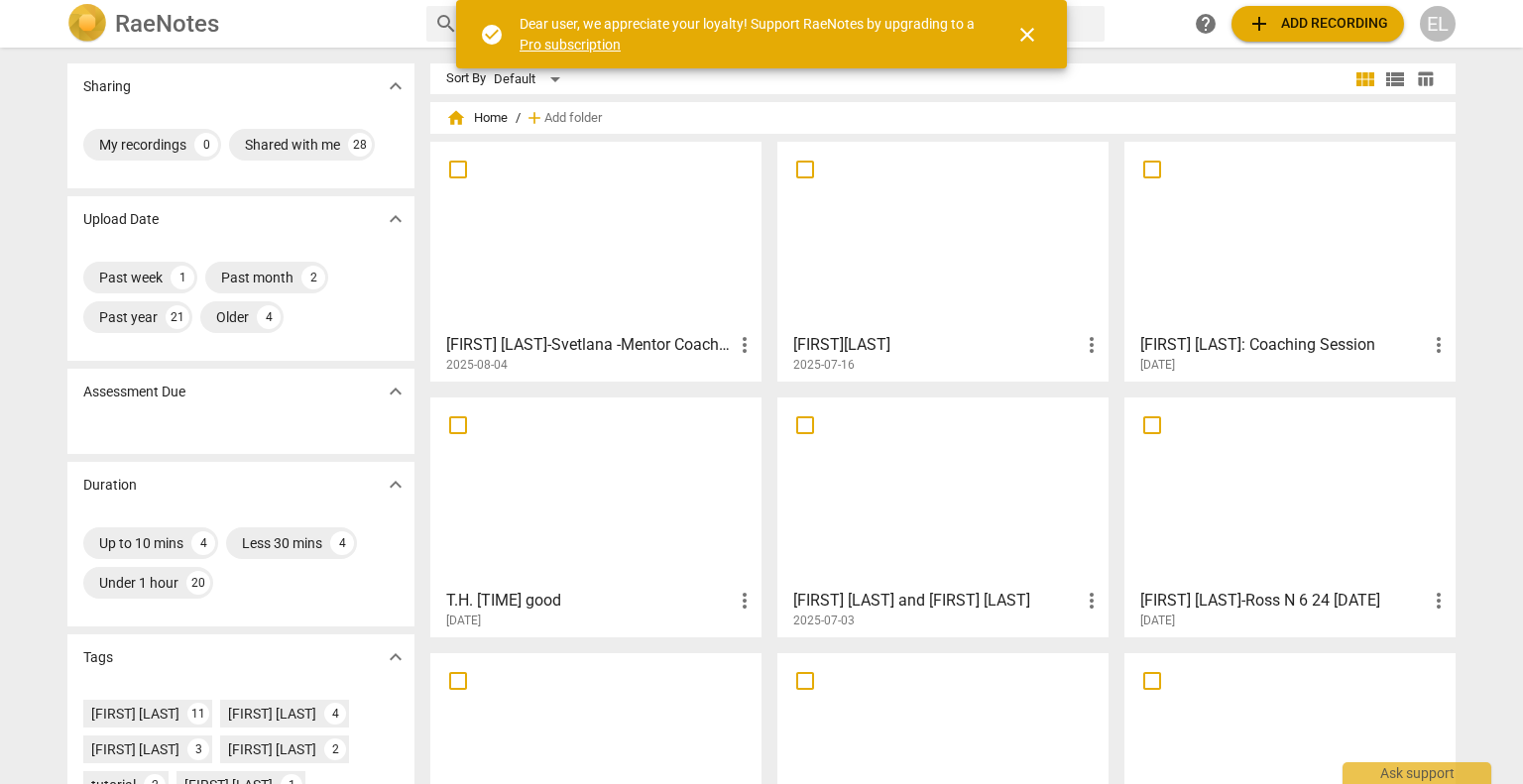 click at bounding box center (943, 236) 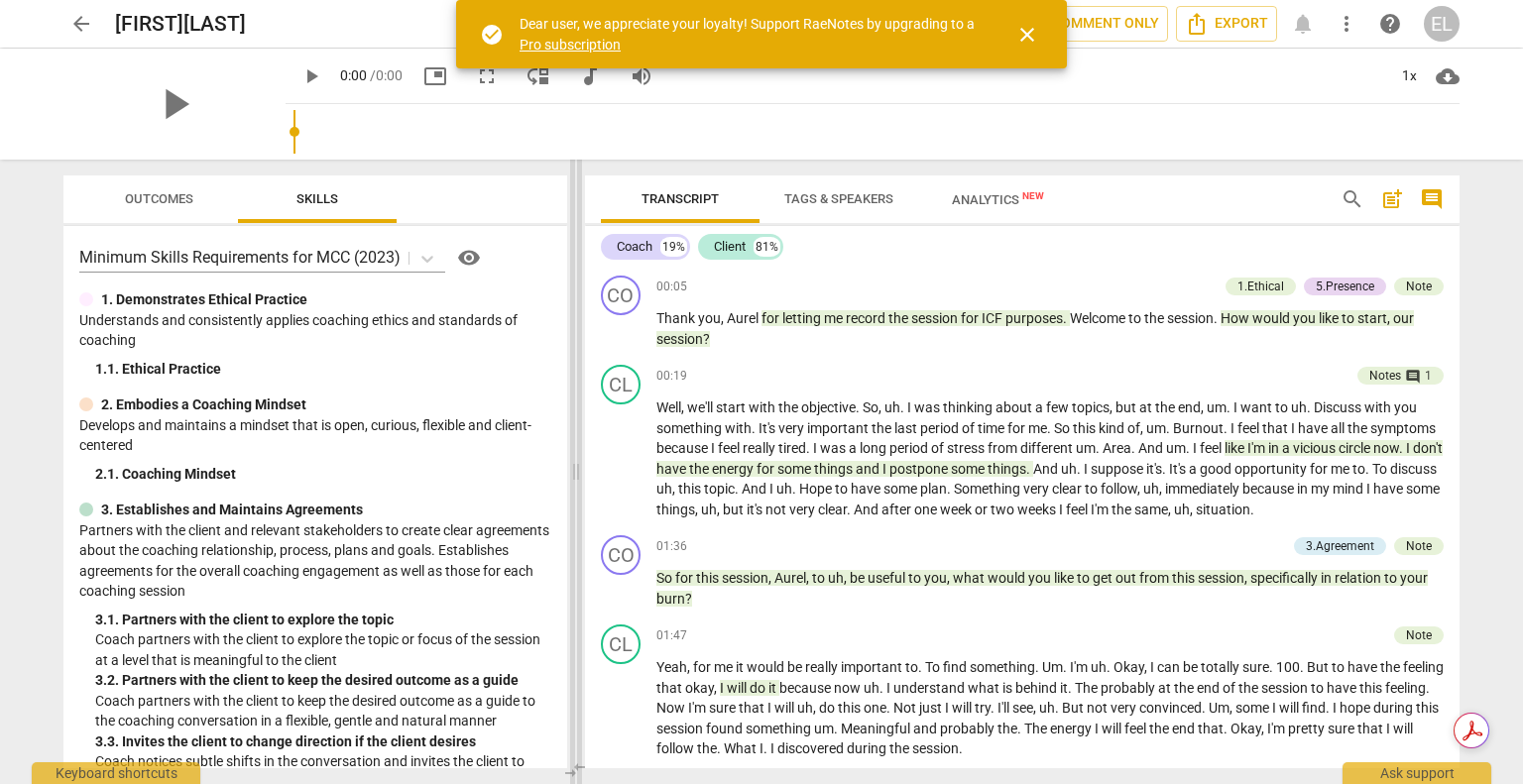 drag, startPoint x: 758, startPoint y: 416, endPoint x: 517, endPoint y: 380, distance: 243.67396 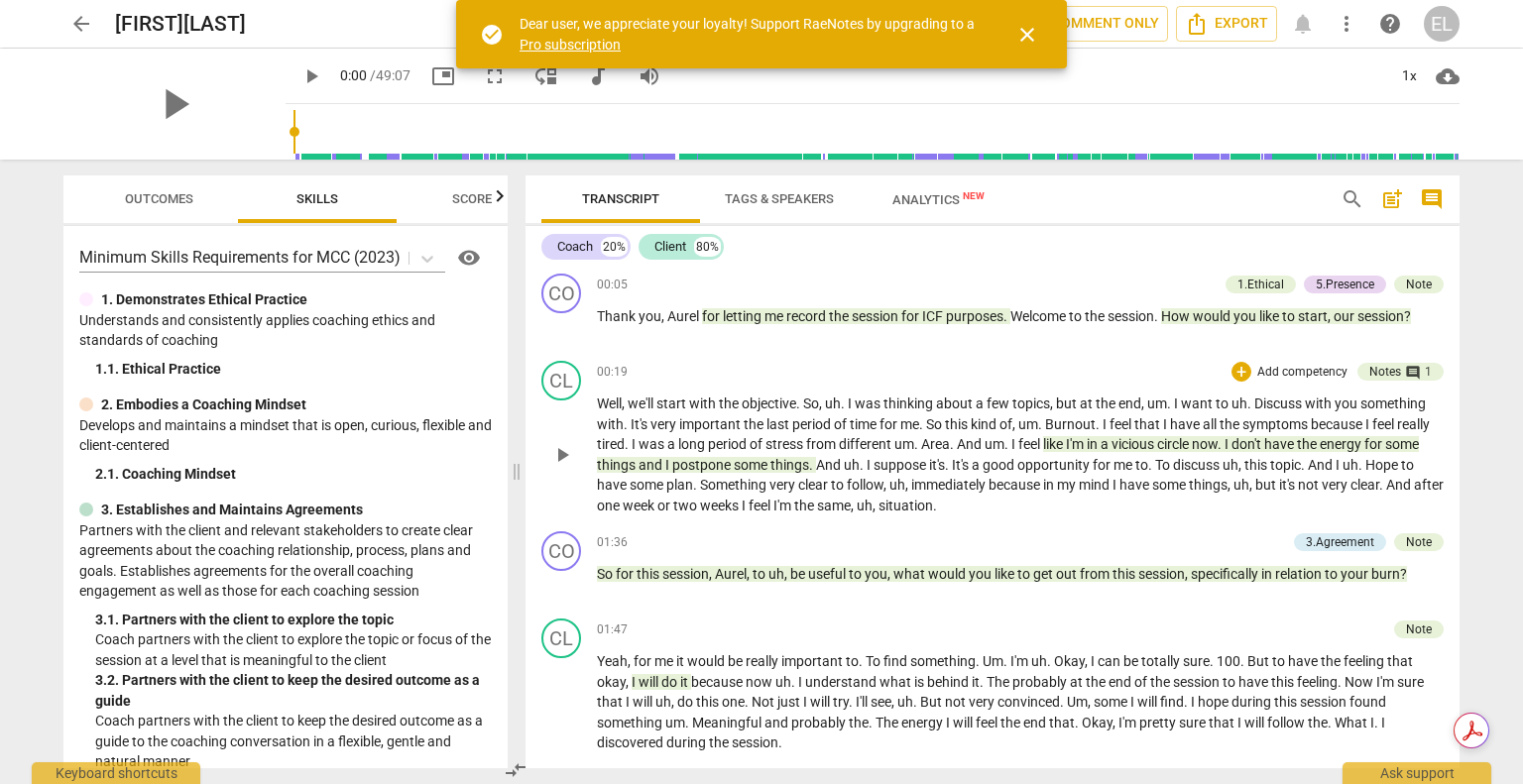 scroll, scrollTop: 0, scrollLeft: 0, axis: both 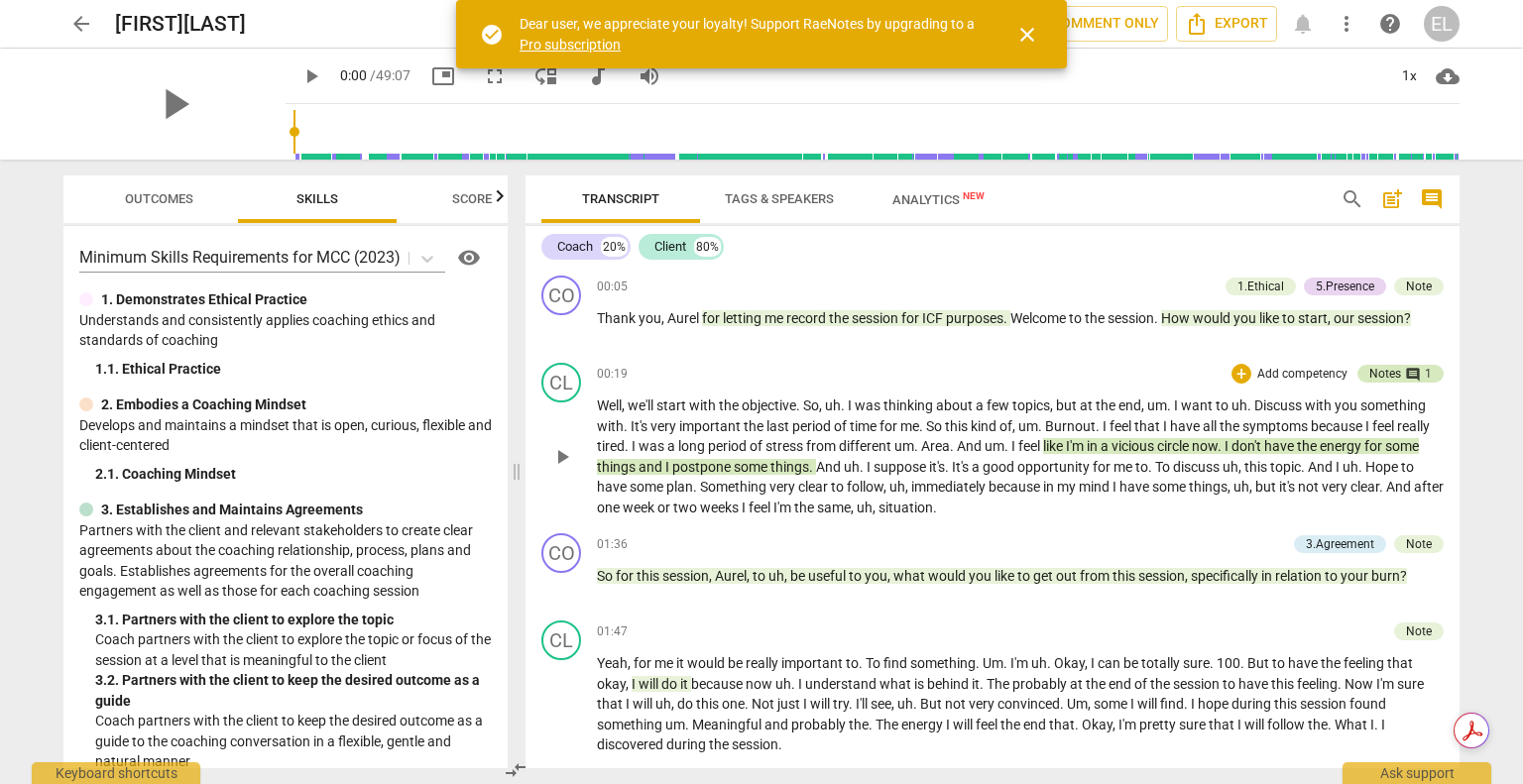 click on "Notes" at bounding box center (1385, 374) 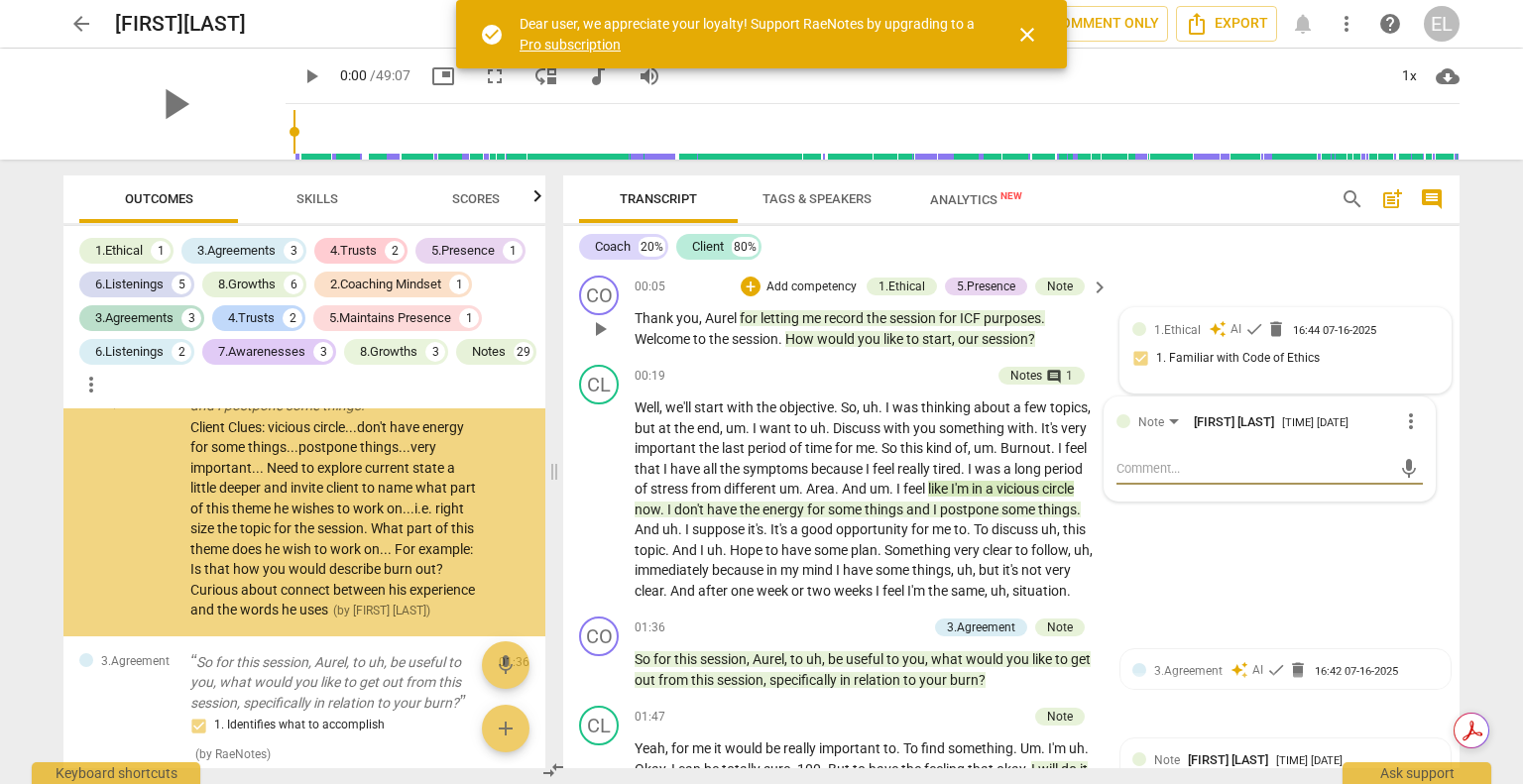 scroll, scrollTop: 505, scrollLeft: 0, axis: vertical 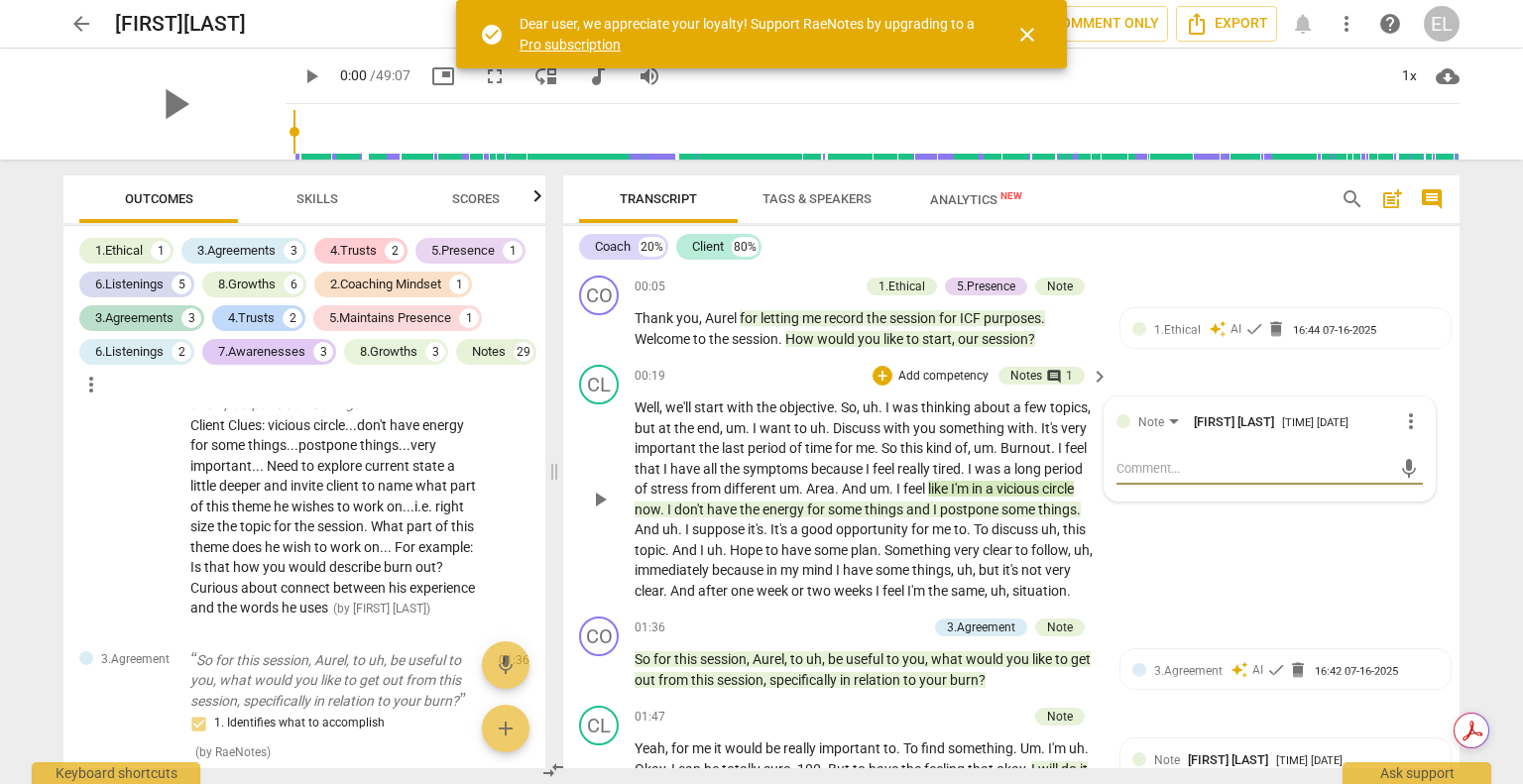 click on "CL play_arrow pause [TIME] + Add competency Notes comment 1 keyboard_arrow_right Well , we'll start with the objective . So , uh . I was thinking about a few topics , but at the end , um . I want to uh . Discuss with you something with . It's very important the last period of time for me . So this kind of , um . Burnout . I feel that I have all the symptoms because I feel really tired . I was a long period of stress from different um . Area . And um . I feel like I'm in a vicious circle now . I don't have the energy for some things and I postpone some things . And uh . I suppose it's . It's a good opportunity for me to . To discuss uh , this topic . And I uh . Hope to have some plan . Something very clear to follow , uh , immediately because in my mind I" at bounding box center (1011, 483) 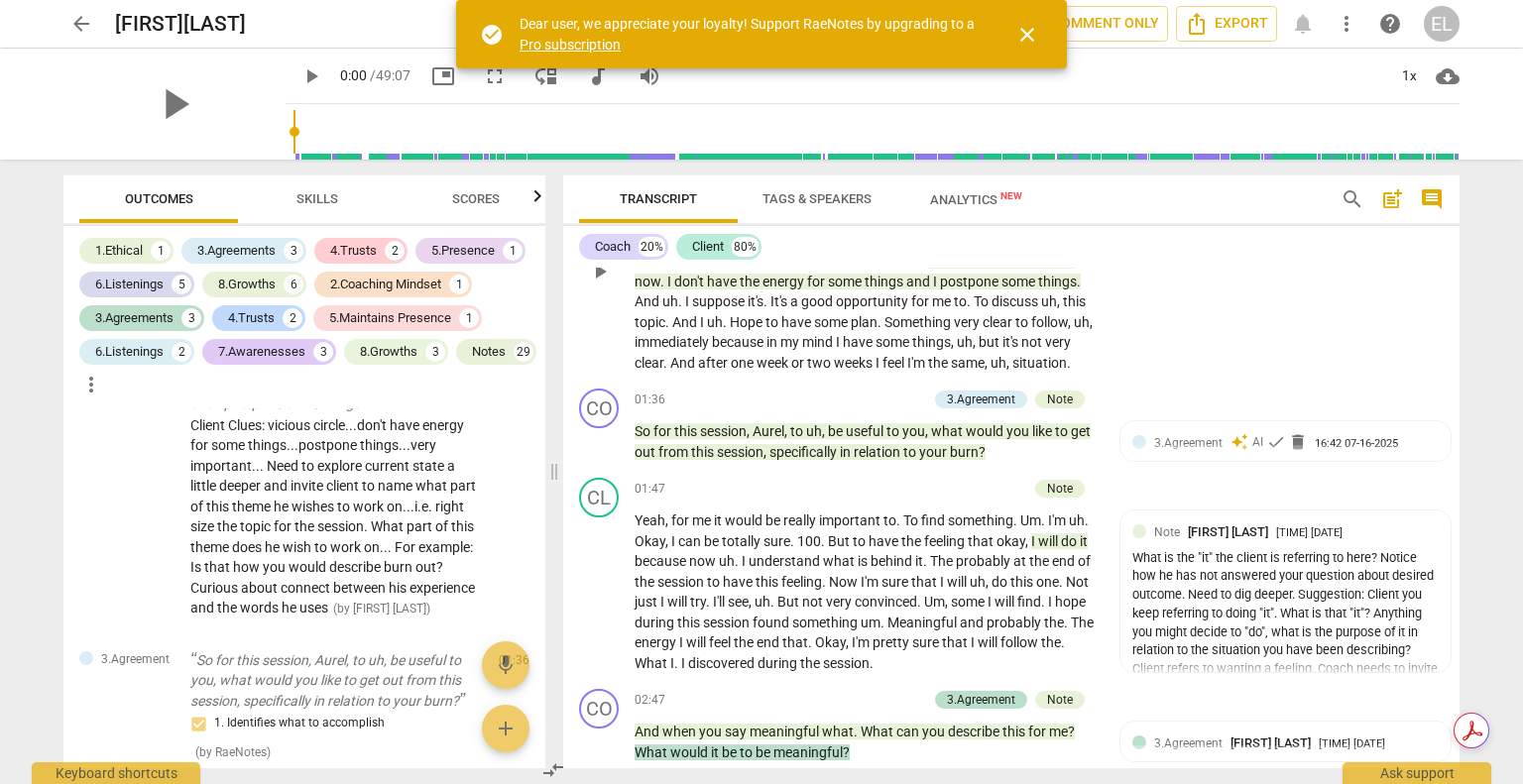 scroll, scrollTop: 0, scrollLeft: 0, axis: both 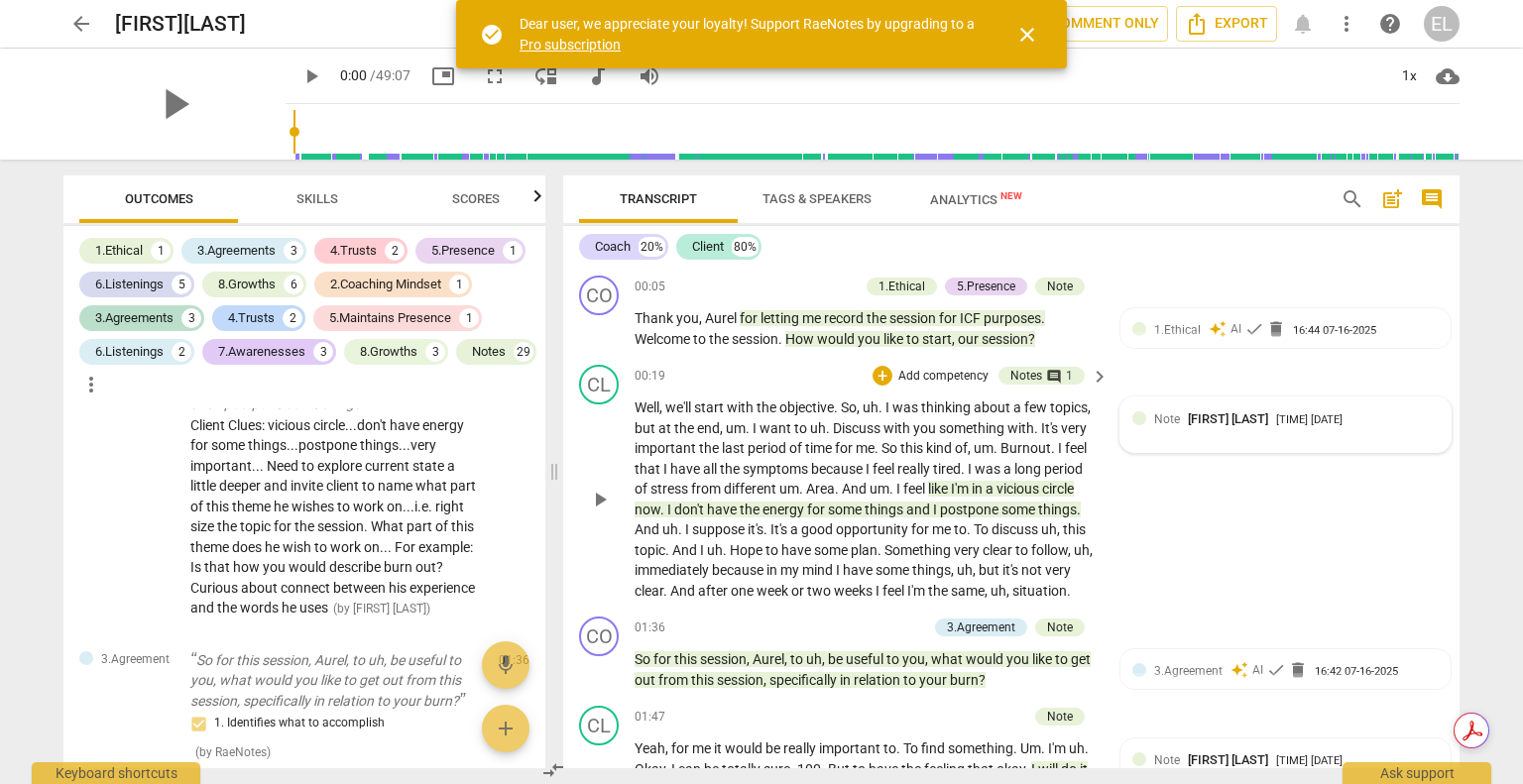 click on "[FIRST] [LAST]" at bounding box center [1228, 418] 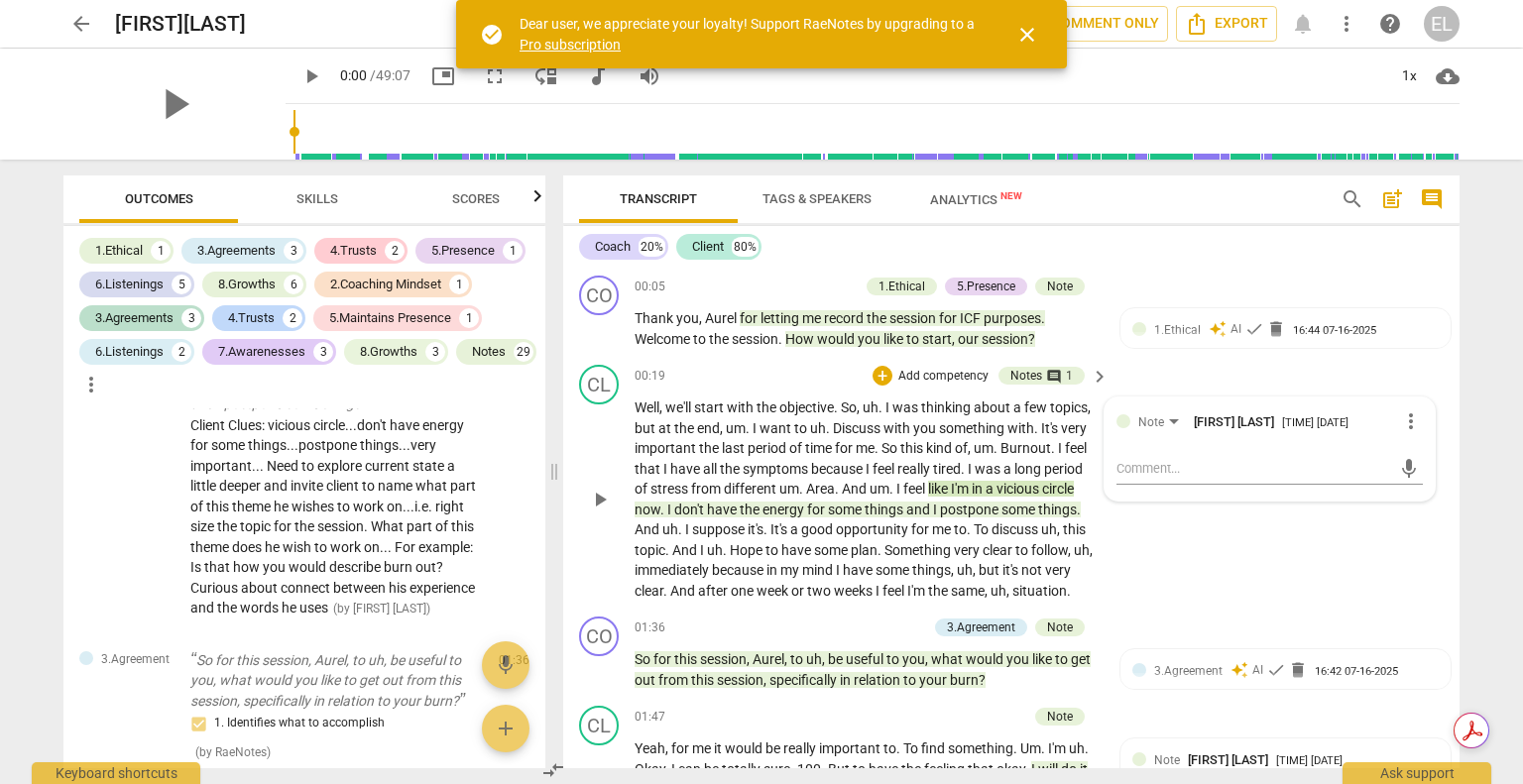 click on "CL play_arrow pause [TIME] + Add competency Notes comment 1 keyboard_arrow_right Well , we'll start with the objective . So , uh . I was thinking about a few topics , but at the end , um . I want to uh . Discuss with you something with . It's very important the last period of time for me . So this kind of , um . Burnout . I feel that I have all the symptoms because I feel really tired . I was a long period of stress from different um . Area . And um . I feel like I'm in a vicious circle now . I don't have the energy for some things and I postpone some things . And uh . I suppose it's . It's a good opportunity for me to . To discuss uh , this topic . And I uh . Hope to have some plan . Something very clear to follow , uh , immediately because in my mind I" at bounding box center (1011, 483) 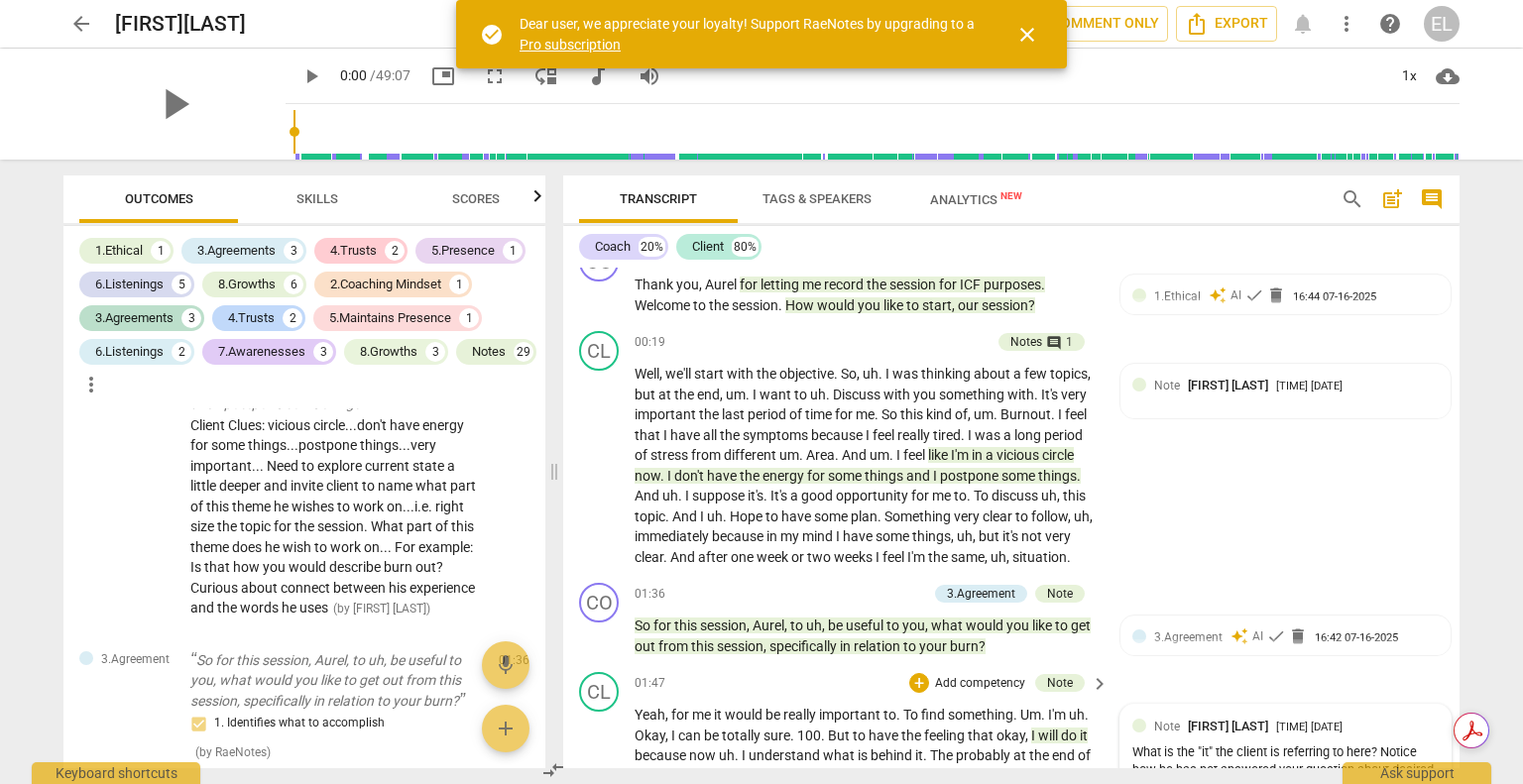scroll, scrollTop: 0, scrollLeft: 0, axis: both 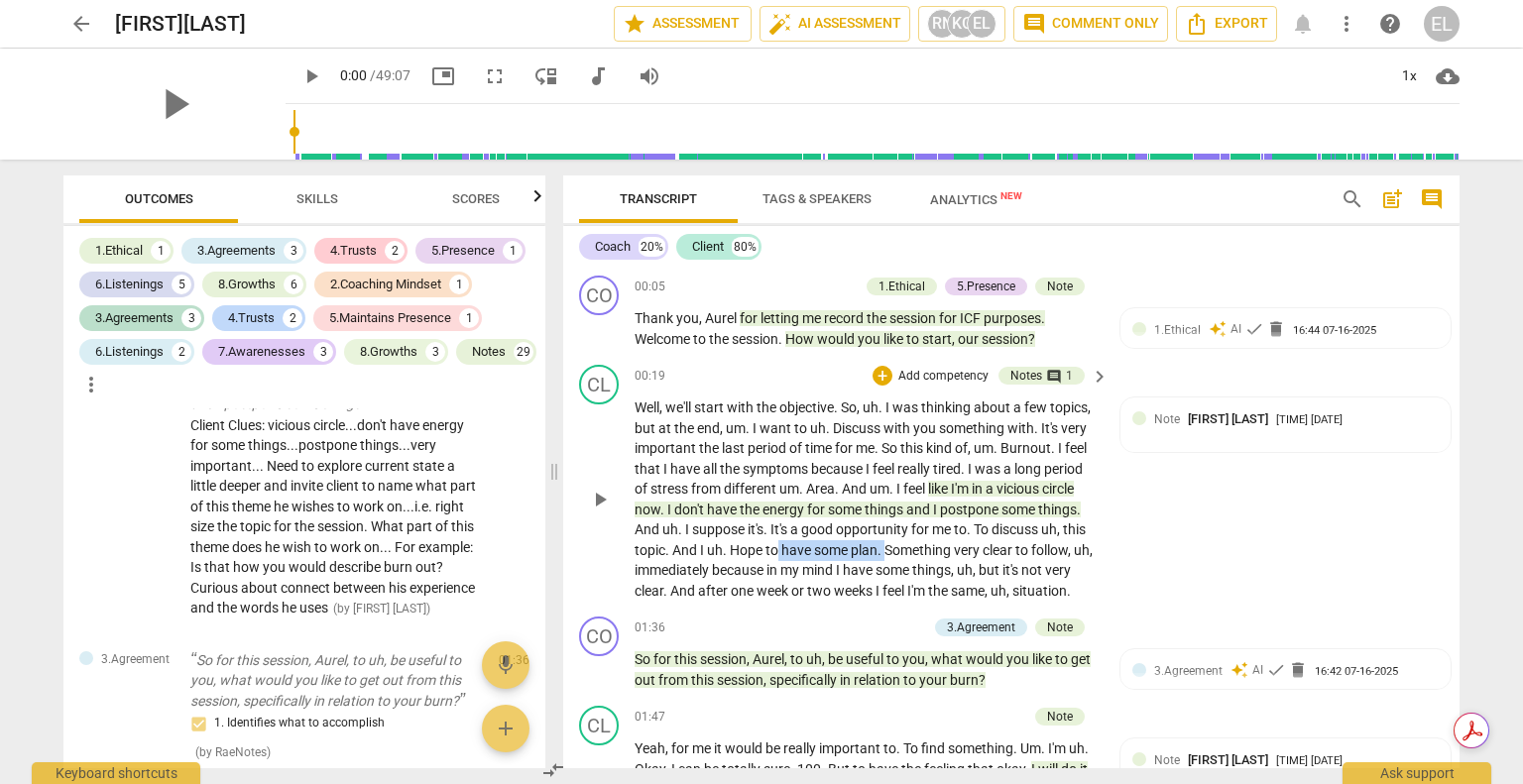 drag, startPoint x: 777, startPoint y: 548, endPoint x: 887, endPoint y: 549, distance: 110.0045 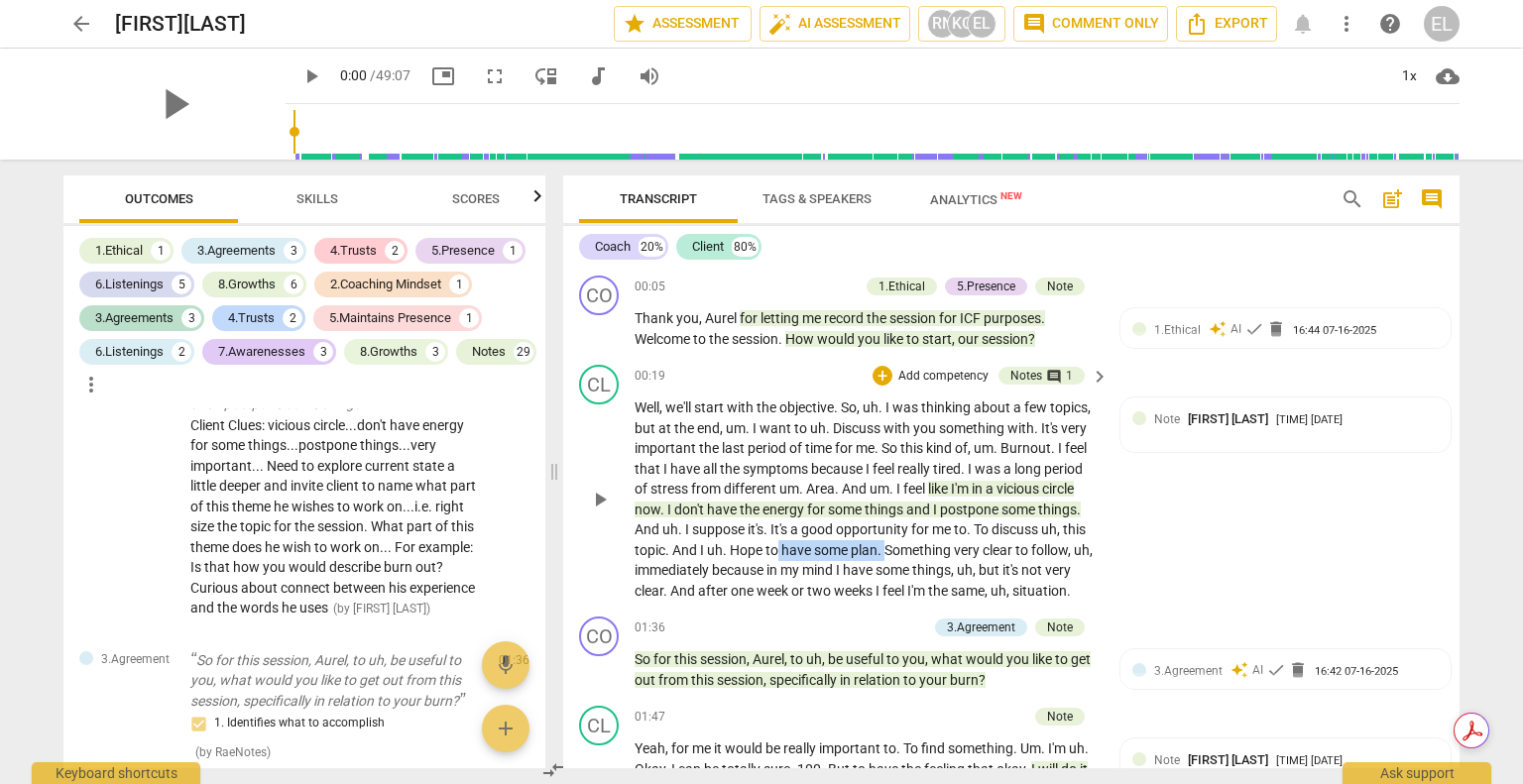 click on "Well ,   we'll   start   with   the   objective .   So ,   uh .   I   was   thinking   about   a   few   topics ,   but   at   the   end ,   um .   I   want   to   uh .   Discuss   with   you   something   with .   It's   very   important   the   last   period   of   time   for   me .   So   this   kind   of ,   um .   Burnout .   I   feel   that   I   have   all   the   symptoms   because   I   feel   really   tired .   I   was   a   long   period   of   stress   from   different   um .   Area .   And   um .   I   feel   like   I'm   in   a   vicious   circle   now .   I   don't   have   the   energy   for   some   things   and   I   postpone   some   things .   And   uh .   I   suppose   it's .   It's   a   good   opportunity   for   me   to .   To   discuss   uh ,   this   topic .   And   I   uh .   Hope   to   have   some   plan .   Something   very   clear   to   follow ,   uh ,   immediately   because   in   my   mind   I   have   some   things ,   uh ,   but   it's   not   very   clear .   And   after" at bounding box center (867, 499) 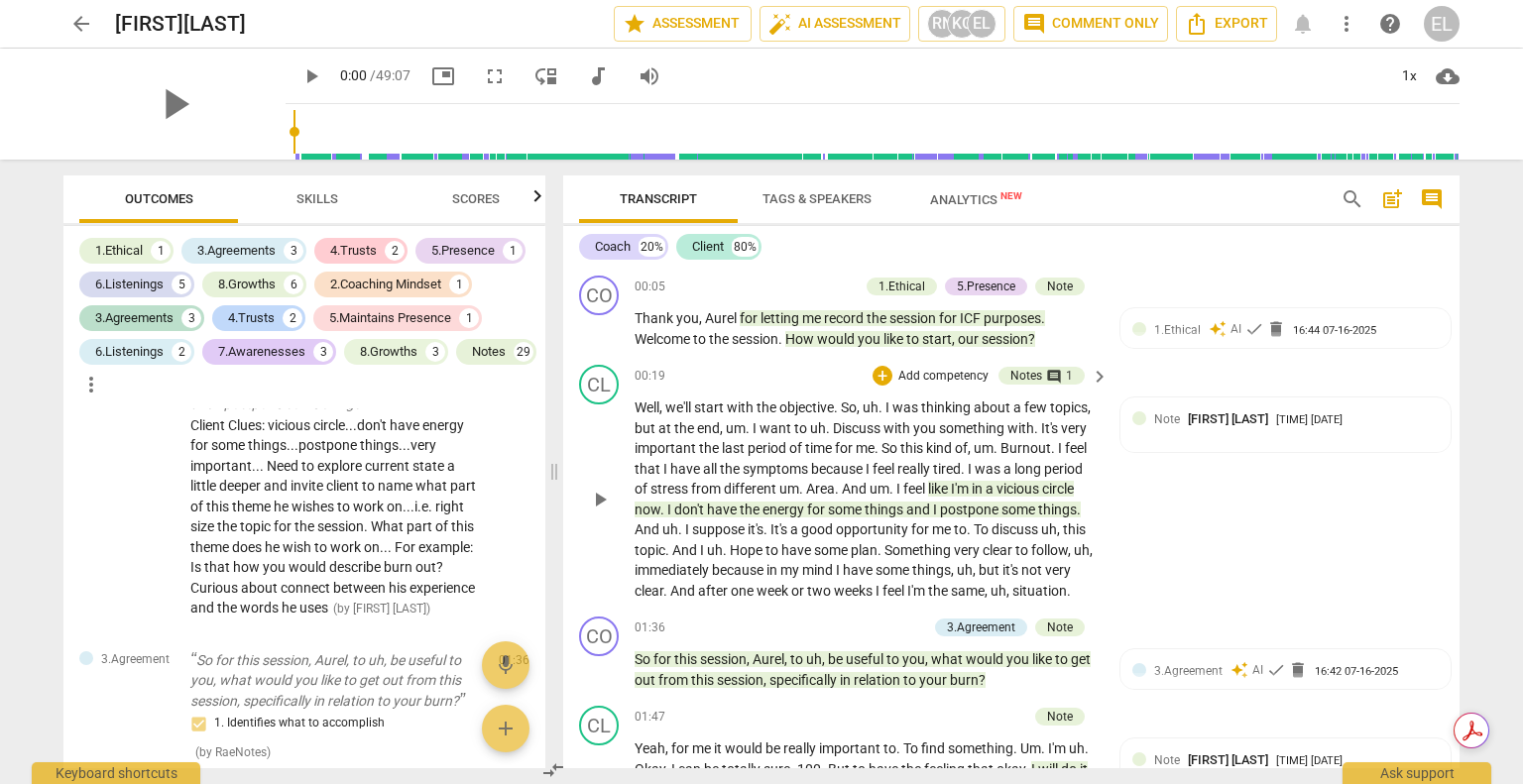 click on "CL play_arrow pause [TIME] + Add competency Notes comment 1 keyboard_arrow_right Well , we'll start with the objective . So , uh . I was thinking about a few topics , but at the end , um . I want to uh . Discuss with you something with . It's very important the last period of time for me . So this kind of , um . Burnout . I feel that I have all the symptoms because I feel really tired . I was a long period of stress from different um . Area . And um . I feel like I'm in a vicious circle now . I don't have the energy for some things and I postpone some things . And uh . I suppose it's . It's a good opportunity for me to . To discuss uh , this topic . And I uh . Hope to have some plan . Something very clear to follow , uh , immediately because in my mind I" at bounding box center (1011, 483) 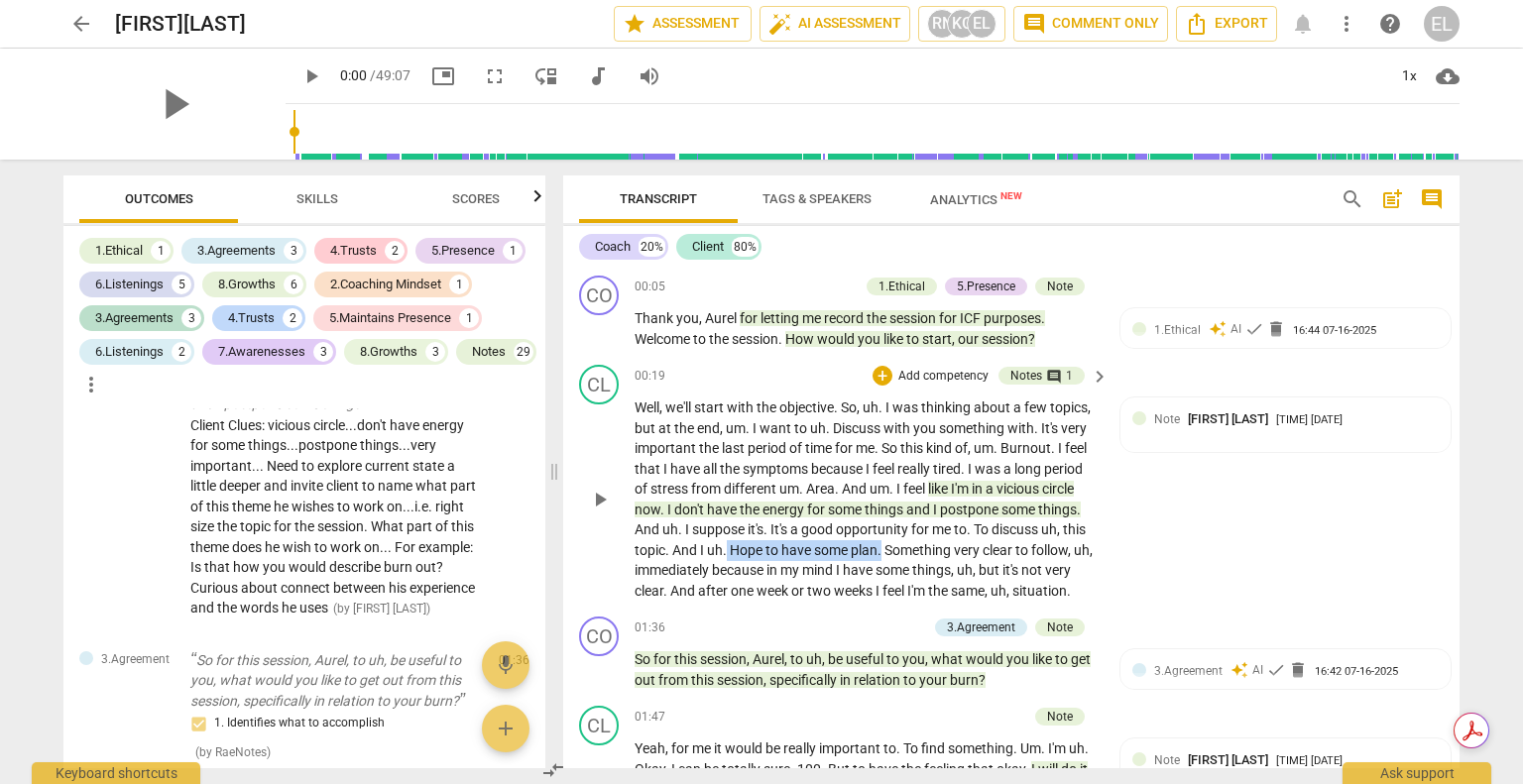 drag, startPoint x: 724, startPoint y: 545, endPoint x: 880, endPoint y: 542, distance: 156.02884 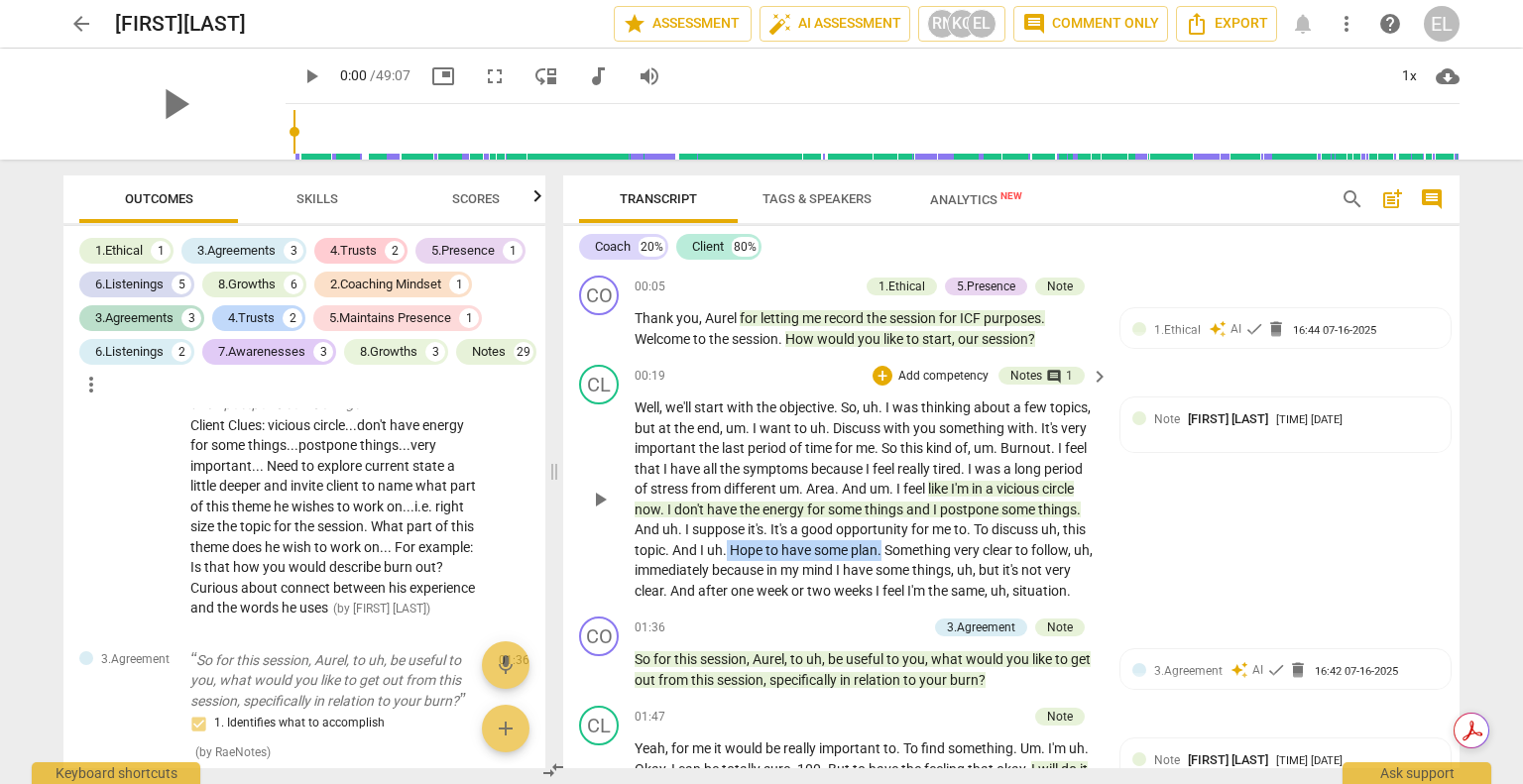 click on "Well ,   we'll   start   with   the   objective .   So ,   uh .   I   was   thinking   about   a   few   topics ,   but   at   the   end ,   um .   I   want   to   uh .   Discuss   with   you   something   with .   It's   very   important   the   last   period   of   time   for   me .   So   this   kind   of ,   um .   Burnout .   I   feel   that   I   have   all   the   symptoms   because   I   feel   really   tired .   I   was   a   long   period   of   stress   from   different   um .   Area .   And   um .   I   feel   like   I'm   in   a   vicious   circle   now .   I   don't   have   the   energy   for   some   things   and   I   postpone   some   things .   And   uh .   I   suppose   it's .   It's   a   good   opportunity   for   me   to .   To   discuss   uh ,   this   topic .   And   I   uh .   Hope   to   have   some   plan .   Something   very   clear   to   follow ,   uh ,   immediately   because   in   my   mind   I   have   some   things ,   uh ,   but   it's   not   very   clear .   And   after" at bounding box center (867, 499) 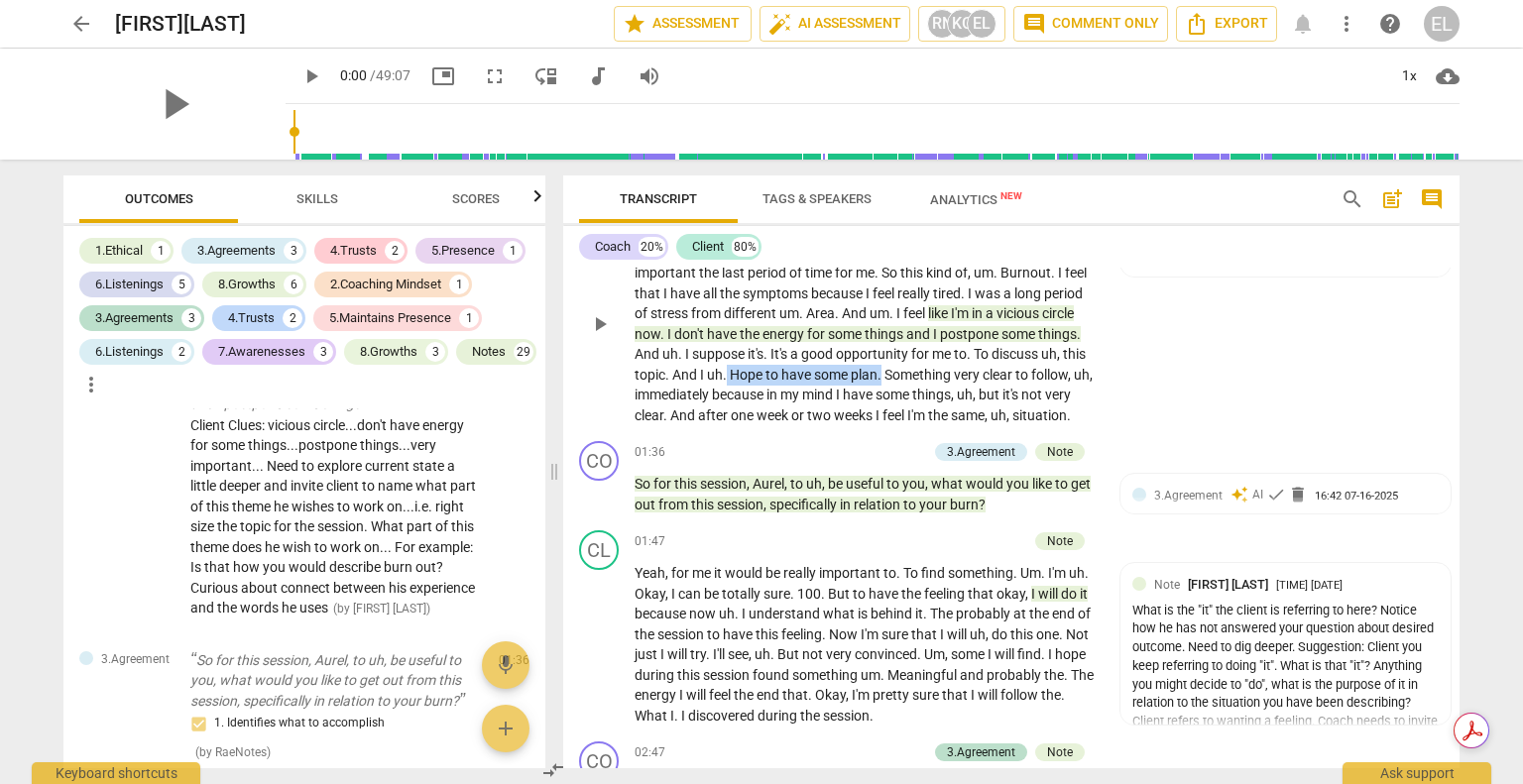 scroll, scrollTop: 198, scrollLeft: 0, axis: vertical 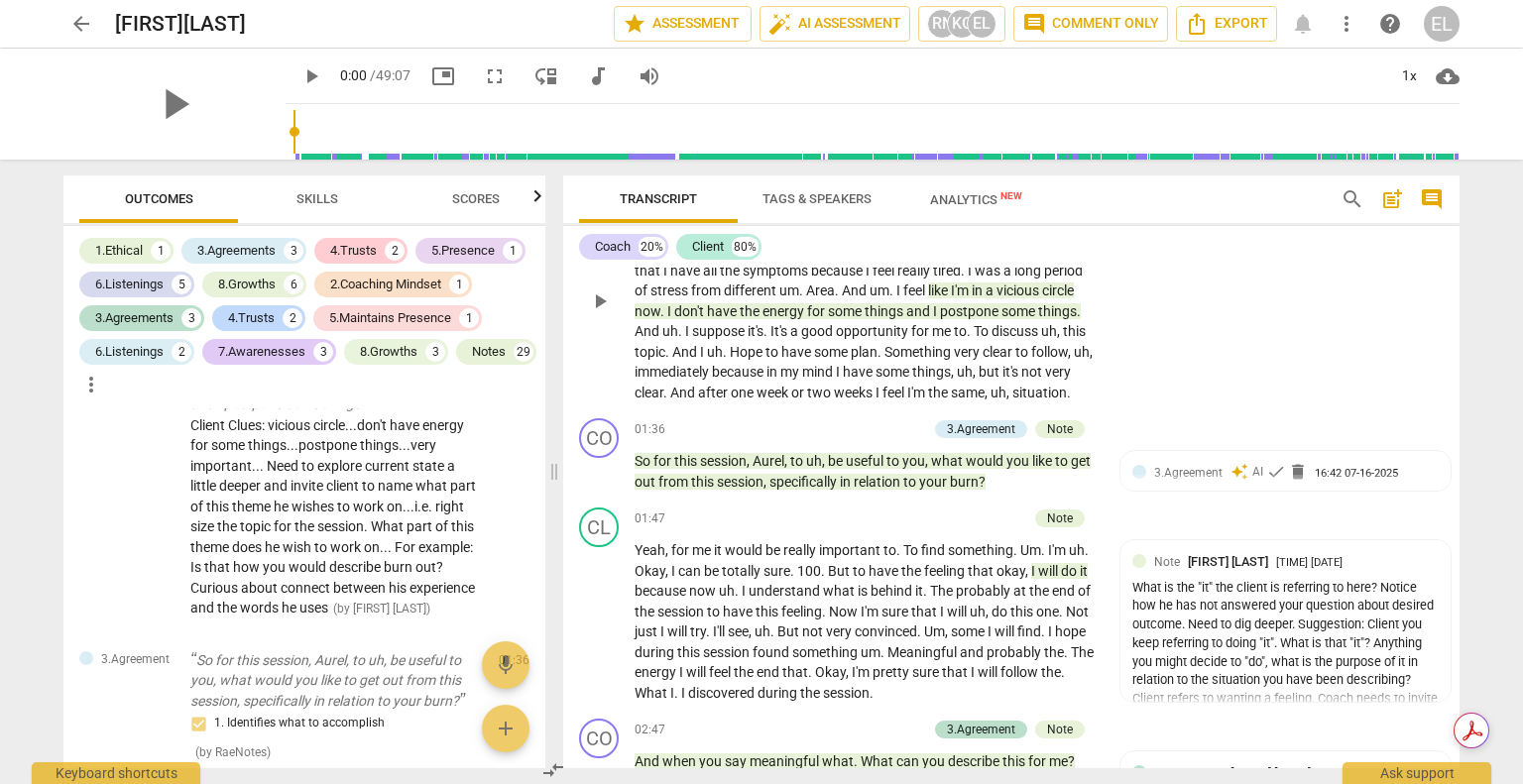 click on "Well ,   we'll   start   with   the   objective .   So ,   uh .   I   was   thinking   about   a   few   topics ,   but   at   the   end ,   um .   I   want   to   uh .   Discuss   with   you   something   with .   It's   very   important   the   last   period   of   time   for   me .   So   this   kind   of ,   um .   Burnout .   I   feel   that   I   have   all   the   symptoms   because   I   feel   really   tired .   I   was   a   long   period   of   stress   from   different   um .   Area .   And   um .   I   feel   like   I'm   in   a   vicious   circle   now .   I   don't   have   the   energy   for   some   things   and   I   postpone   some   things .   And   uh .   I   suppose   it's .   It's   a   good   opportunity   for   me   to .   To   discuss   uh ,   this   topic .   And   I   uh .   Hope   to   have   some   plan .   Something   very   clear   to   follow ,   uh ,   immediately   because   in   my   mind   I   have   some   things ,   uh ,   but   it's   not   very   clear .   And   after" at bounding box center (867, 300) 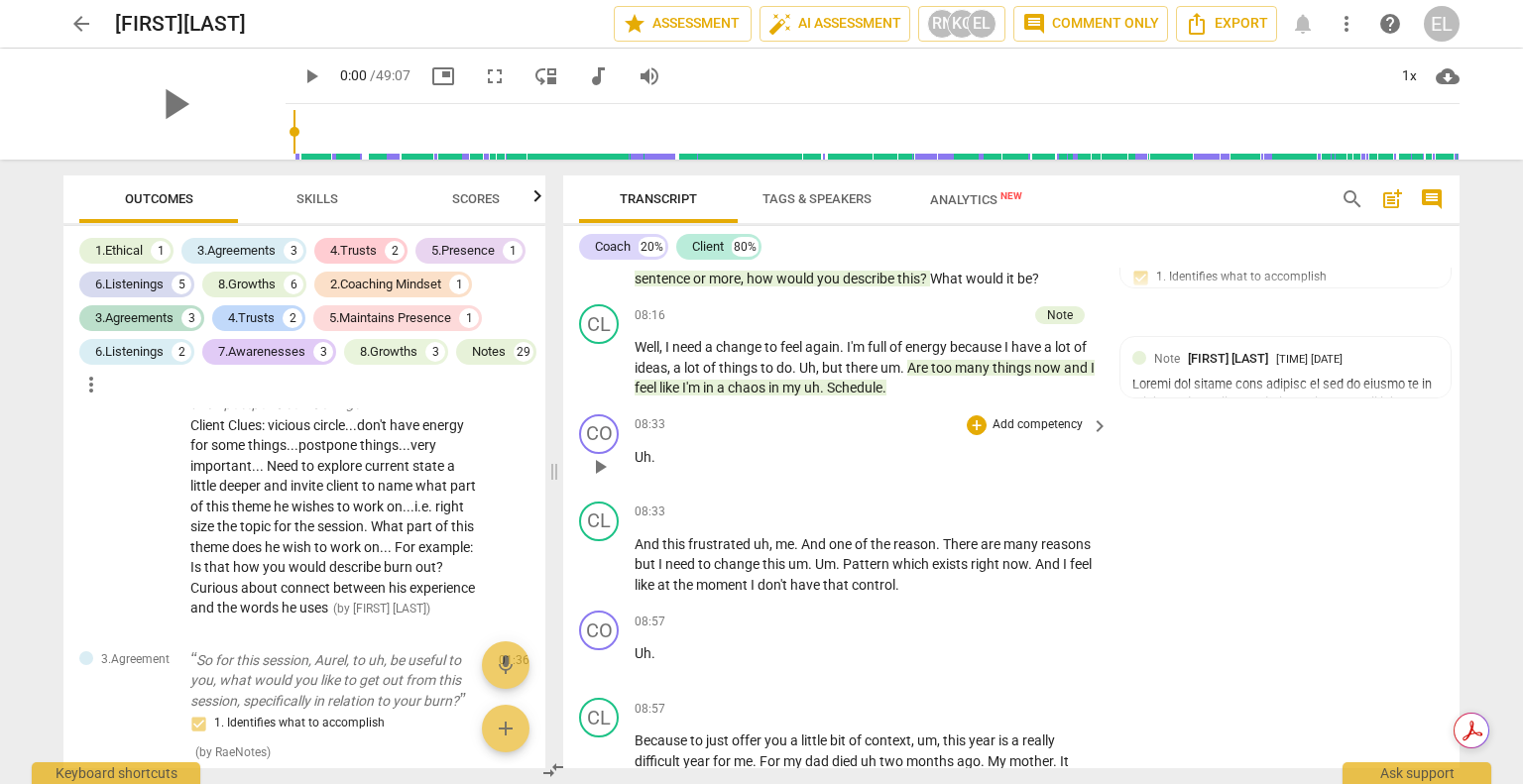 scroll, scrollTop: 2280, scrollLeft: 0, axis: vertical 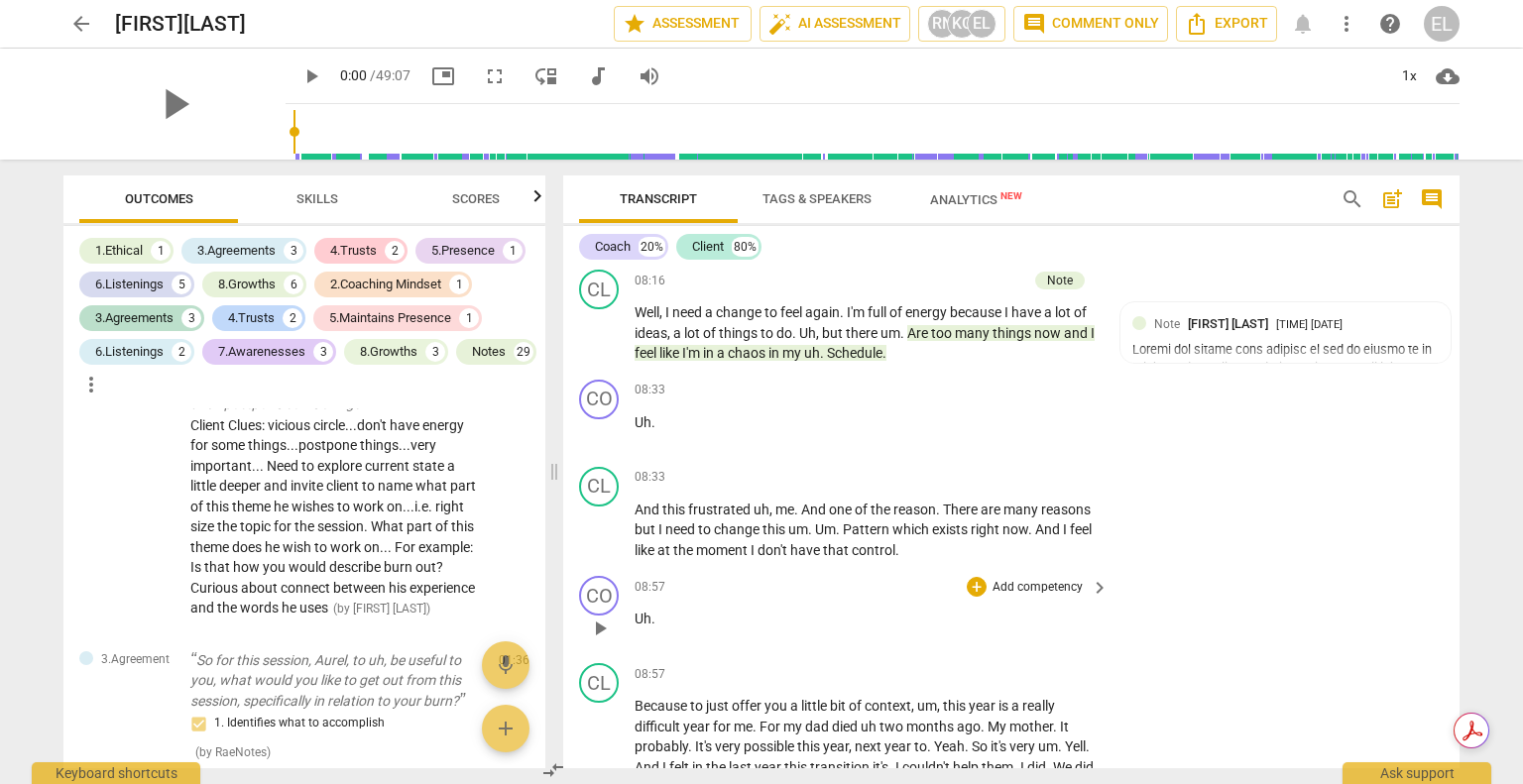 click on "CO play_arrow pause [TIME] + Add competency Notes comment 1 keyboard_arrow_right Uh ." at bounding box center (1011, 612) 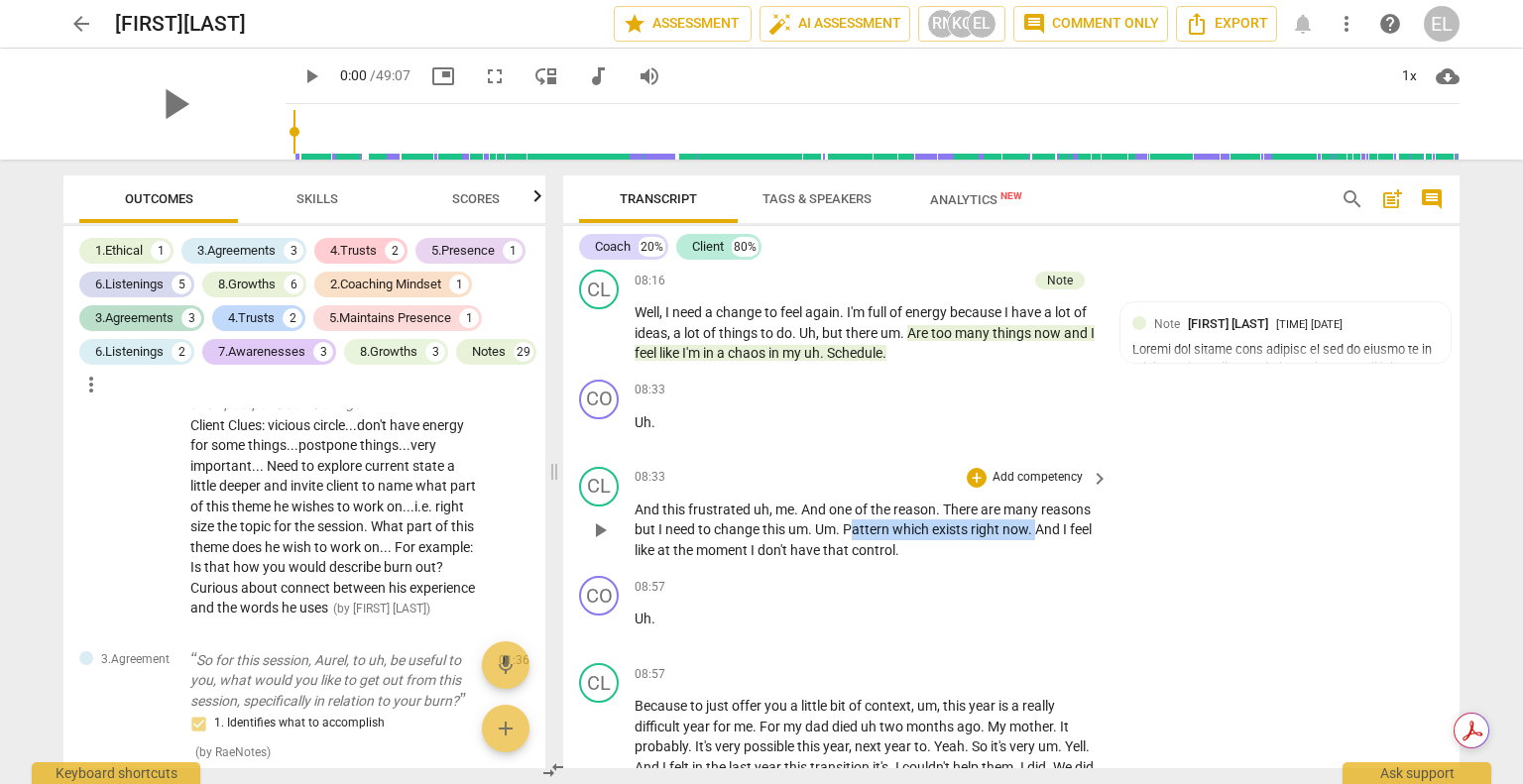 drag, startPoint x: 849, startPoint y: 542, endPoint x: 1038, endPoint y: 547, distance: 189.06613 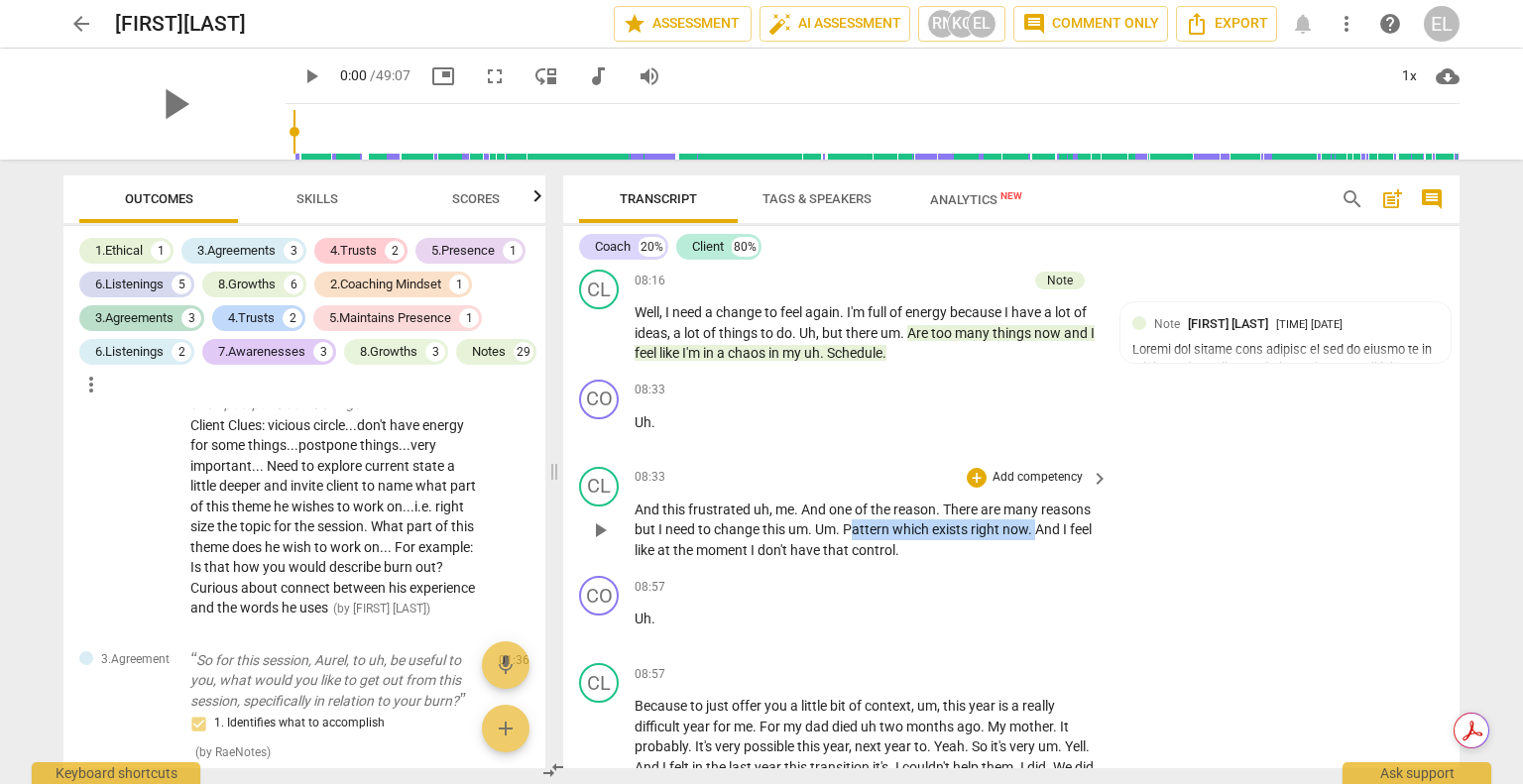 click on "And   this   frustrated   uh ,   me .   And   one   of   the   reason .   There   are   many   reasons   but   I   need   to   change   this   um .   Um .   Pattern   which   exists   right   now .   And   I   feel   like   at   the   moment   I   don't   have   that   control ." at bounding box center (867, 530) 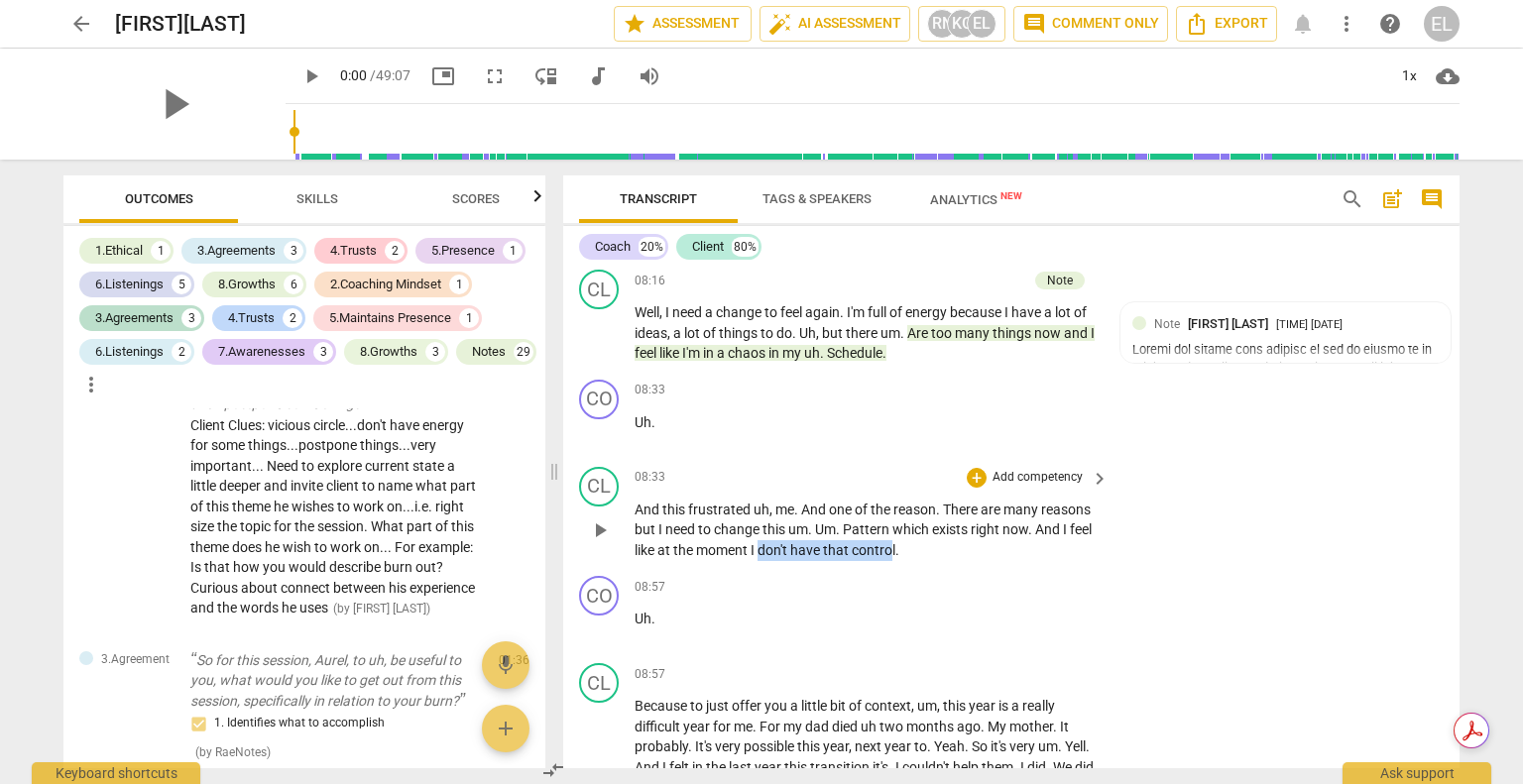 drag, startPoint x: 786, startPoint y: 571, endPoint x: 920, endPoint y: 567, distance: 134.05969 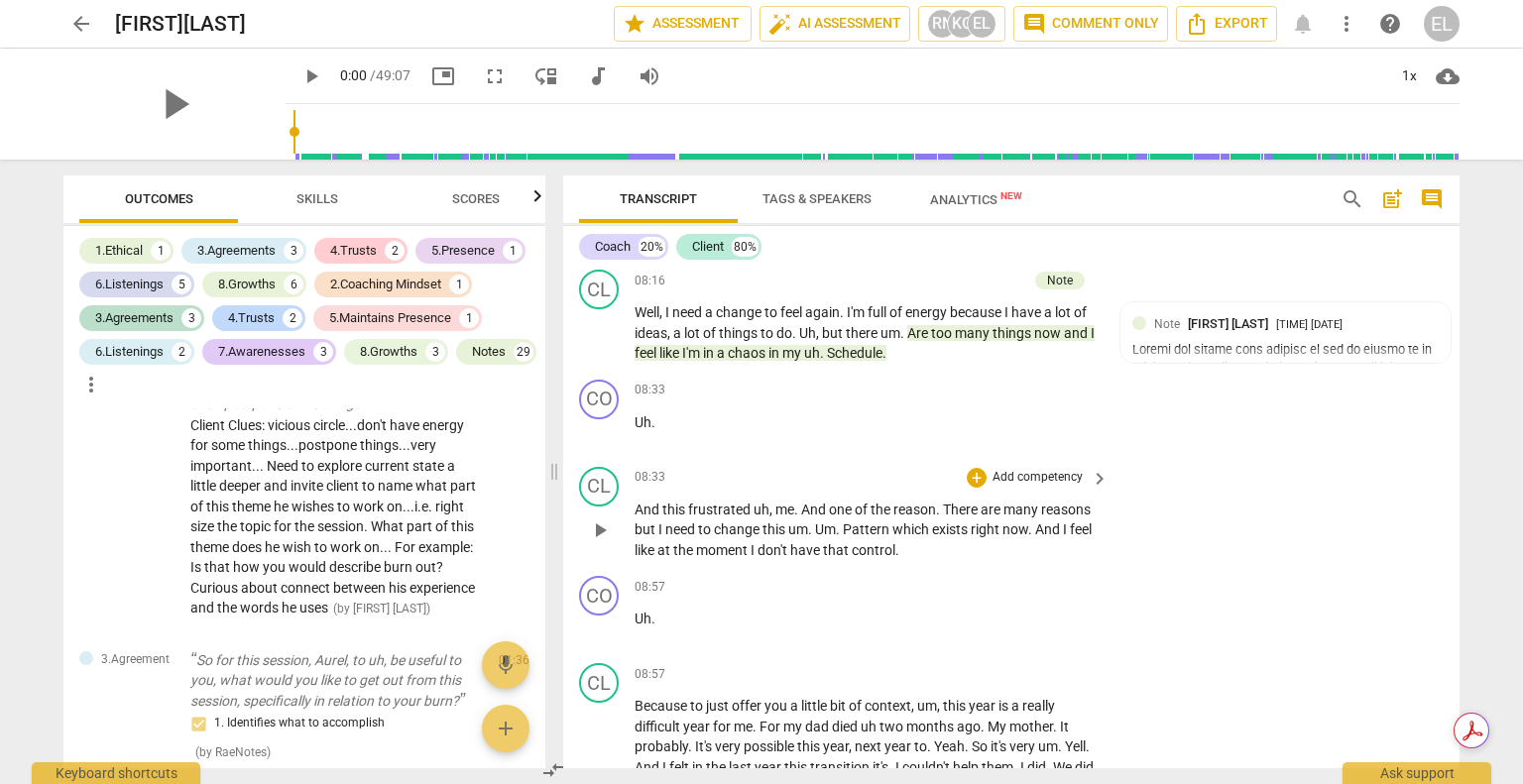 click on "CL play_arrow pause [TIME] + Add competency keyboard_arrow_right And this frustrated uh , me . And one of the reason . There are many reasons but I need to change this um . Um . Pattern which exists right now . And I feel like at the moment I don't have that control ." at bounding box center [1011, 513] 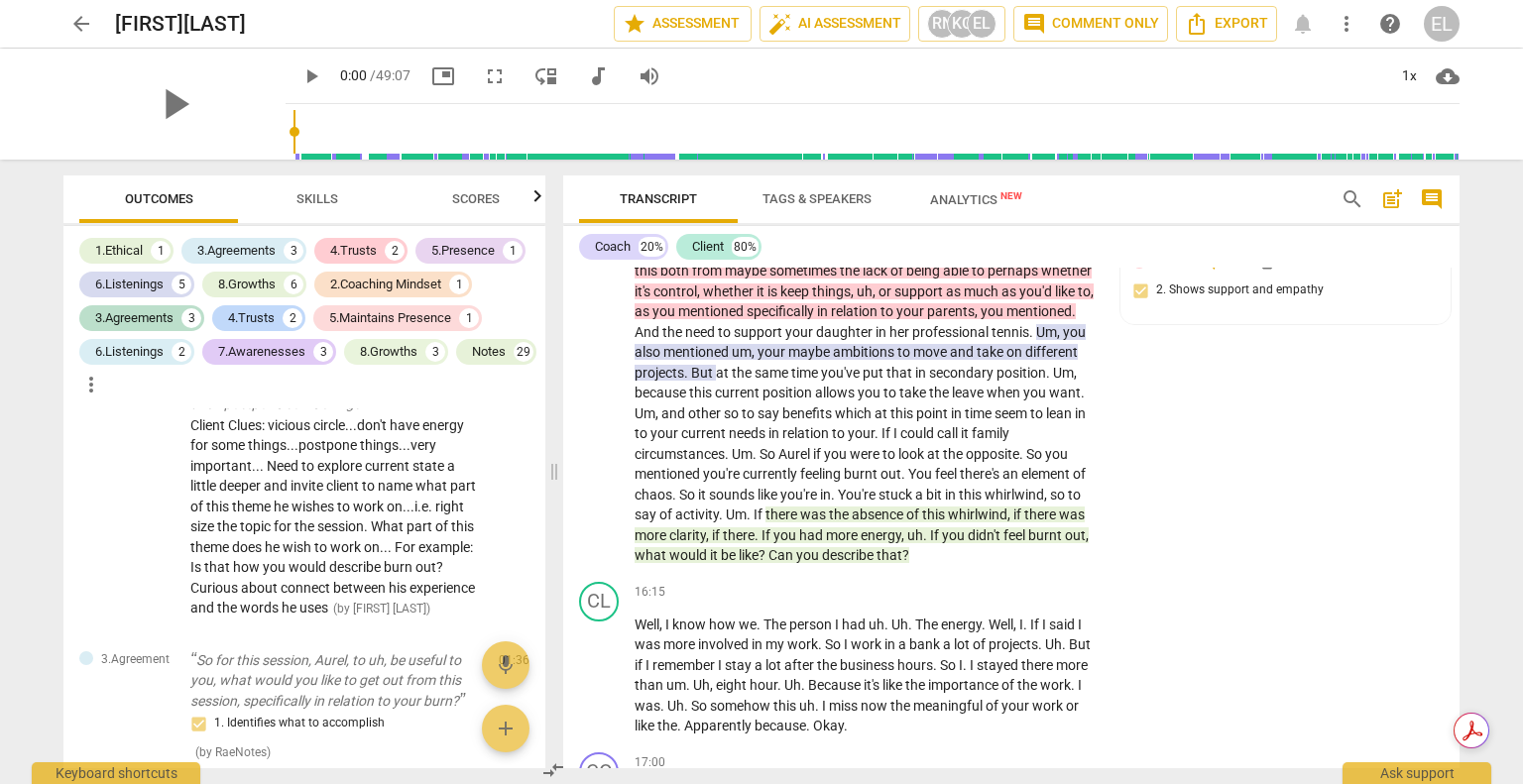 scroll, scrollTop: 3965, scrollLeft: 0, axis: vertical 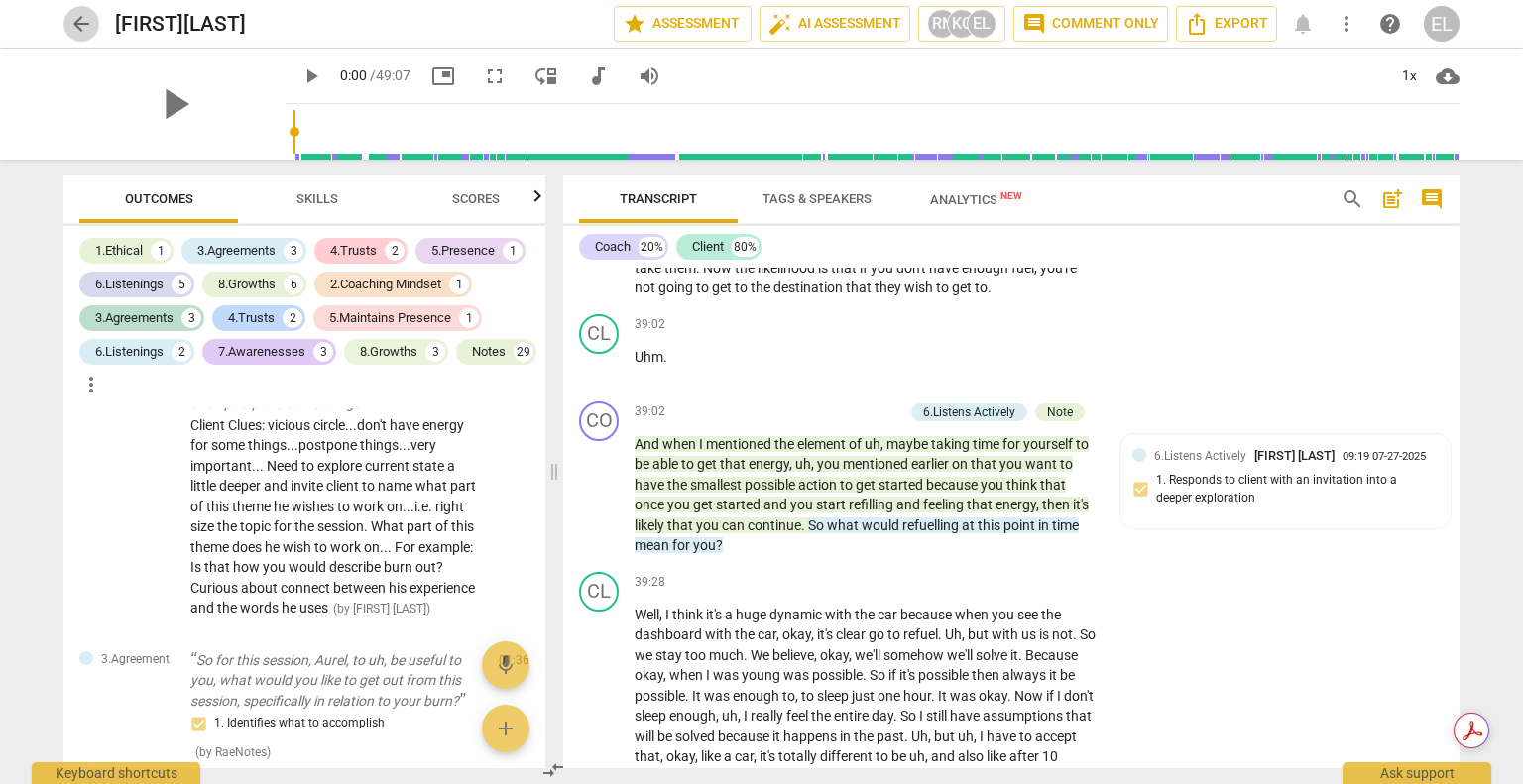 click on "arrow_back" at bounding box center [81, 24] 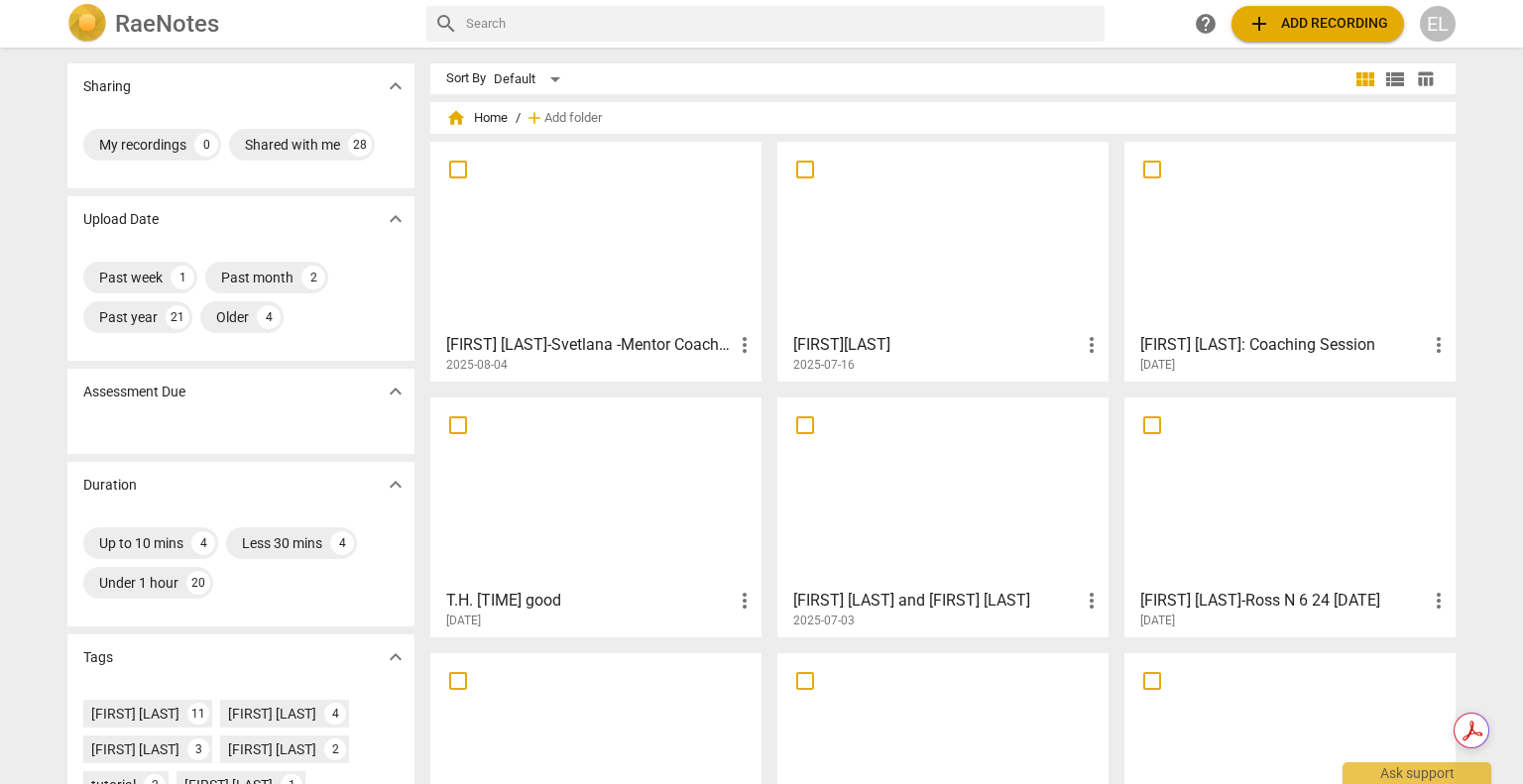 click at bounding box center (596, 236) 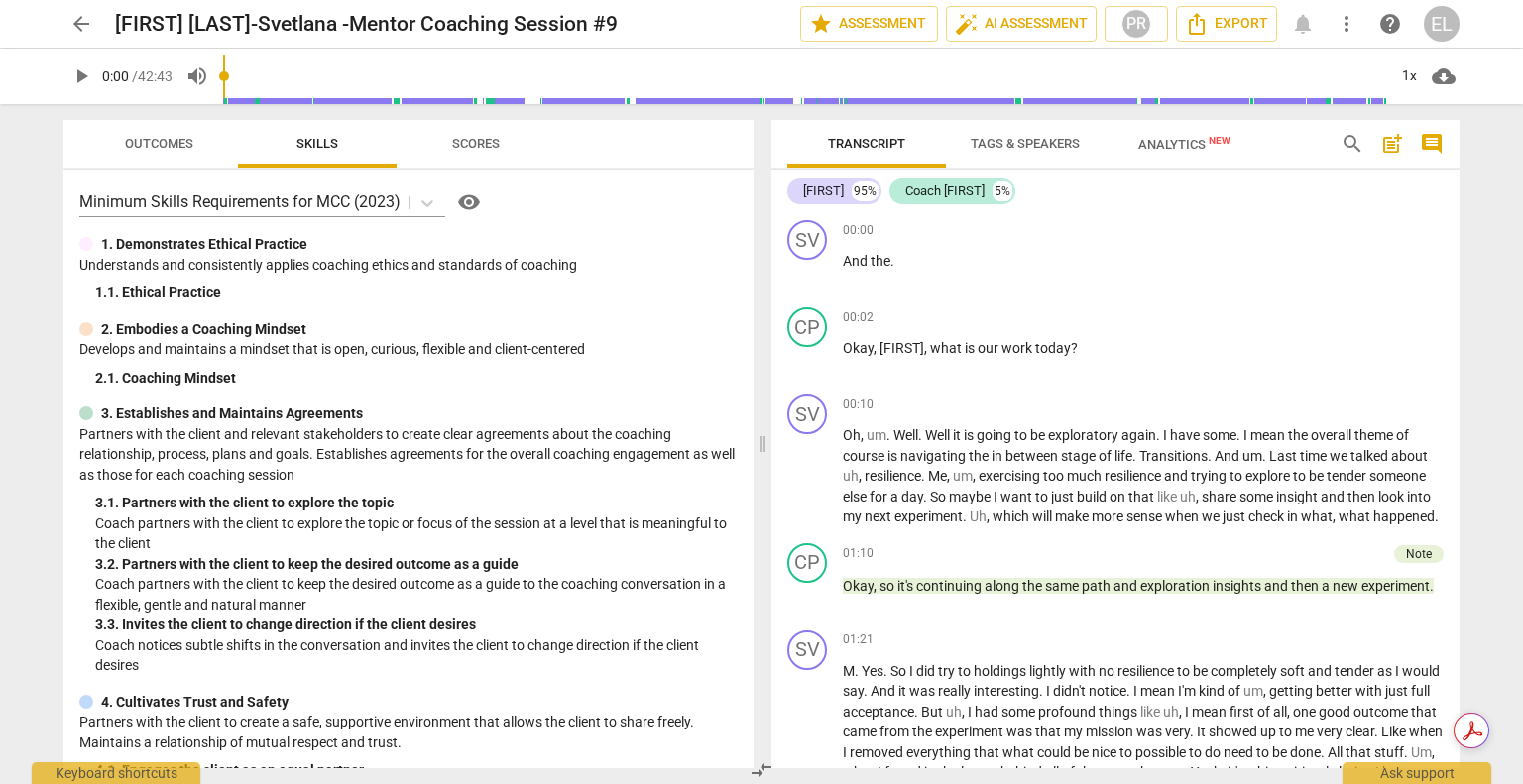 click on "arrow_back" at bounding box center (81, 24) 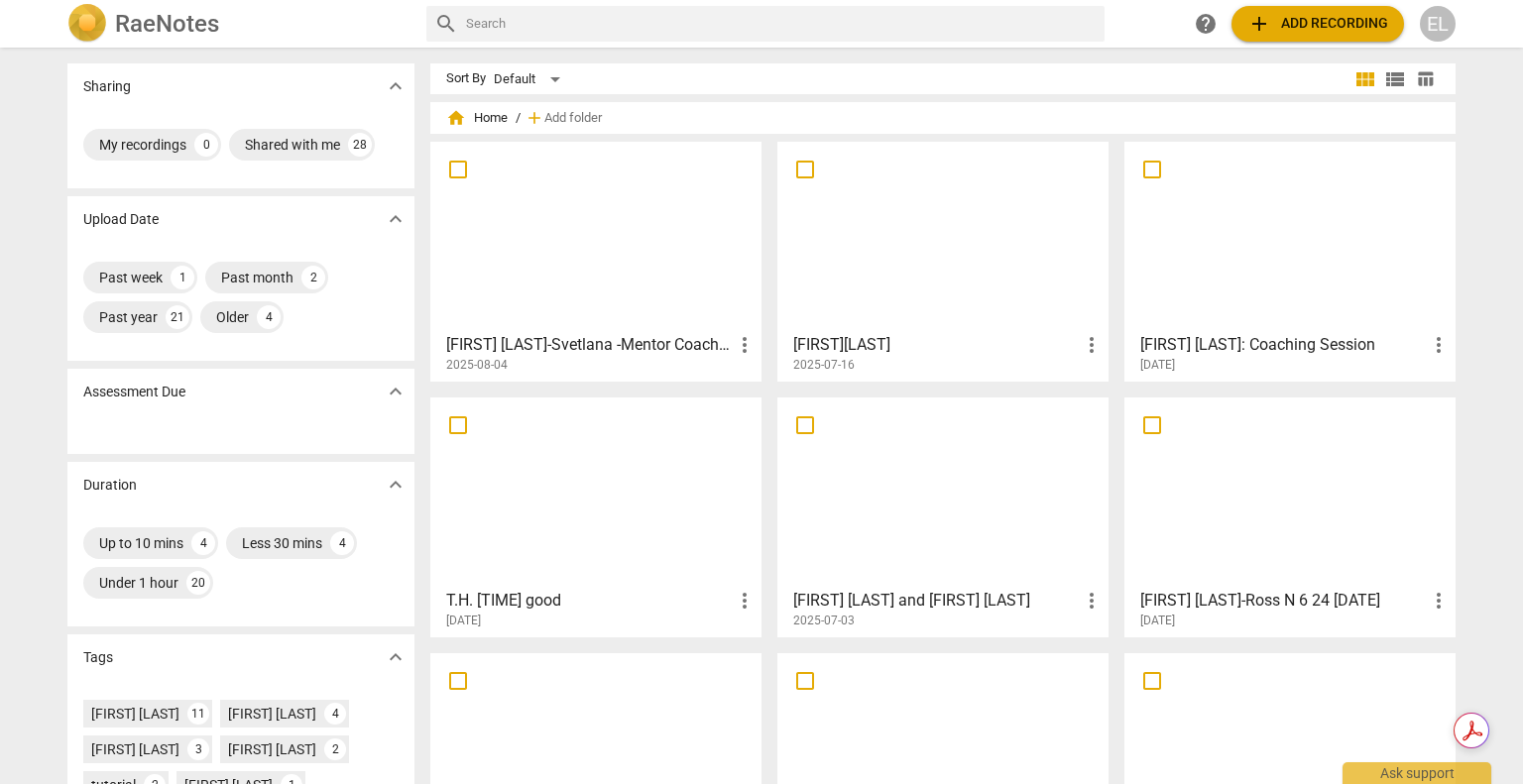 click at bounding box center [943, 236] 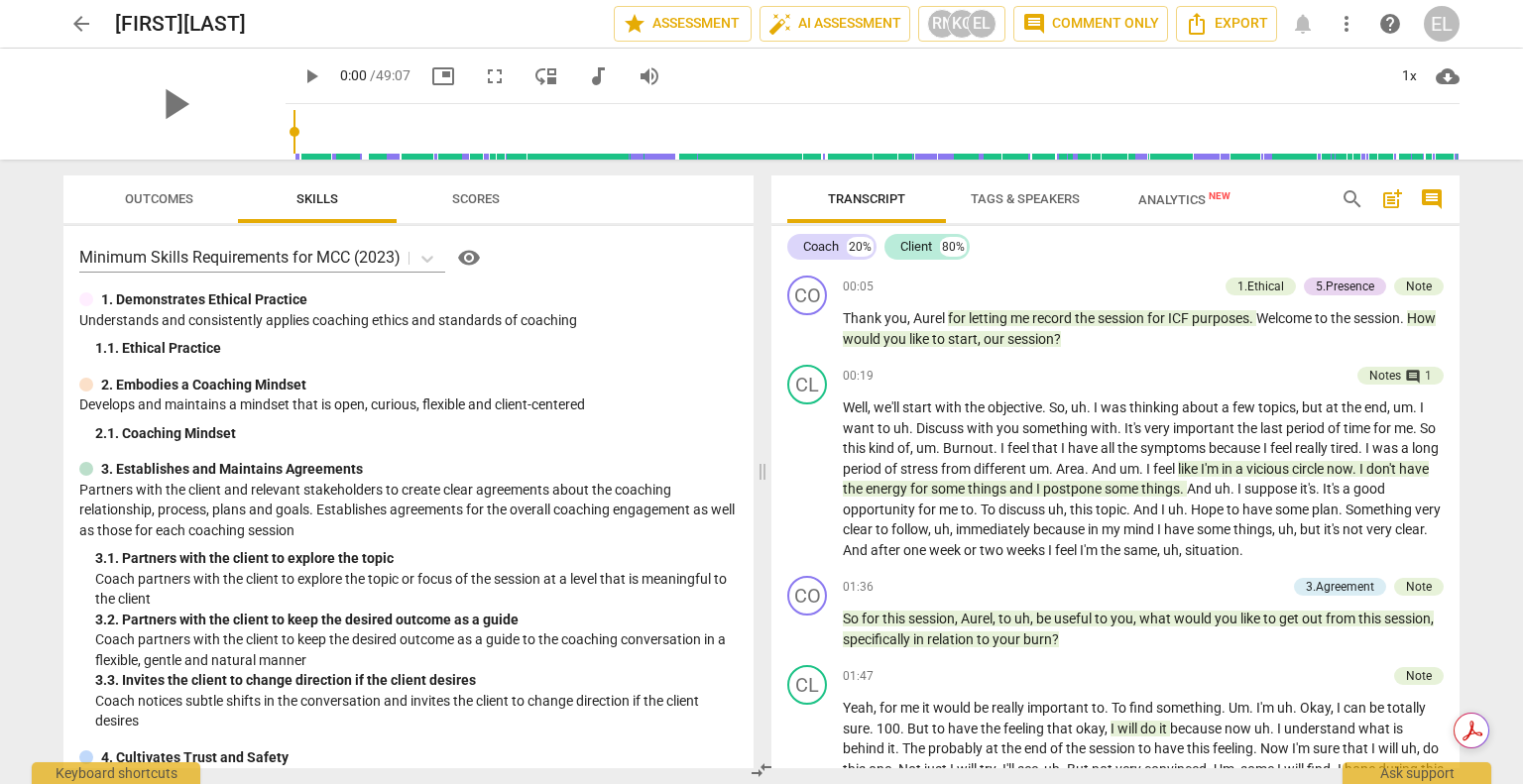click on "arrow_back" at bounding box center (81, 24) 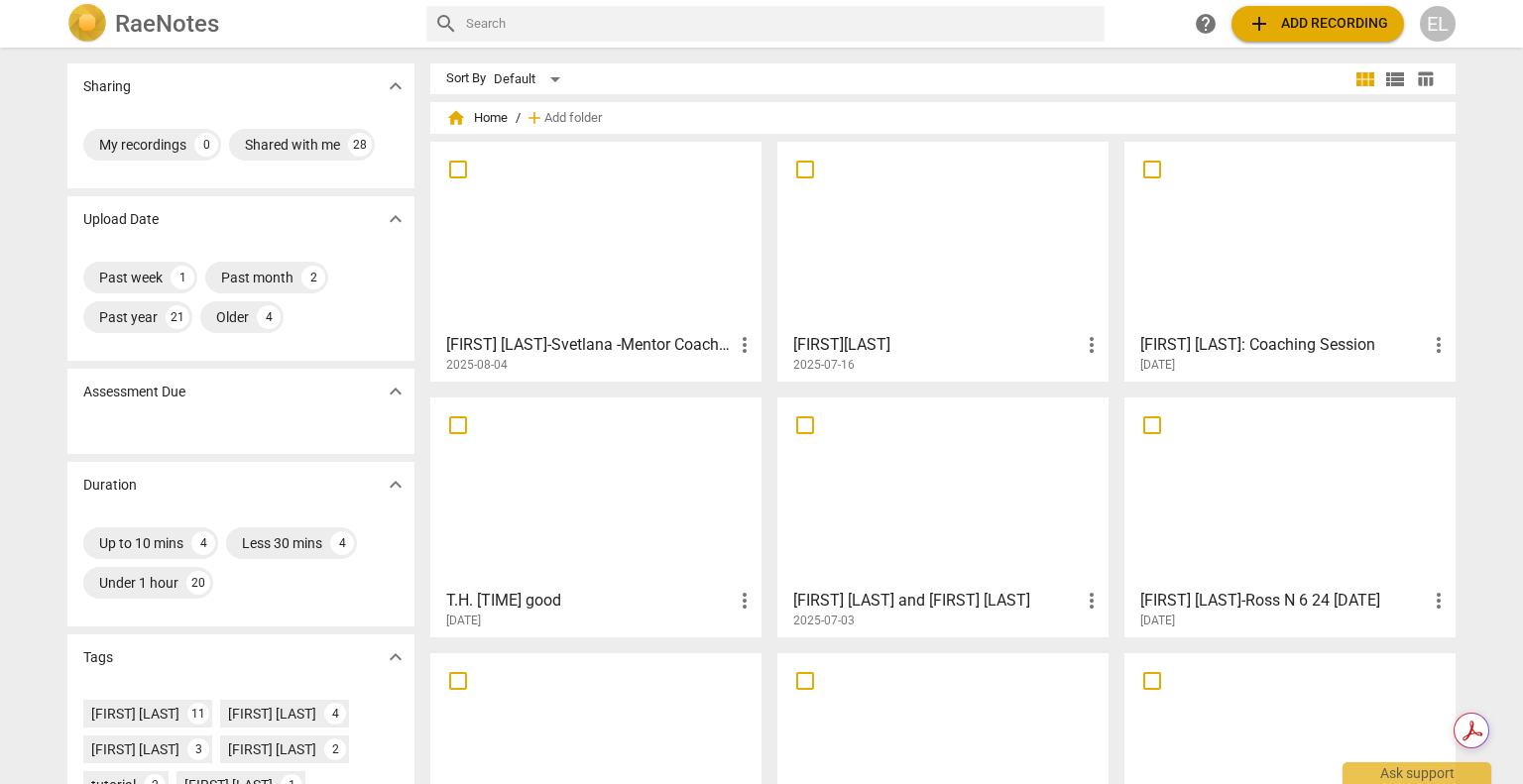 click at bounding box center [596, 236] 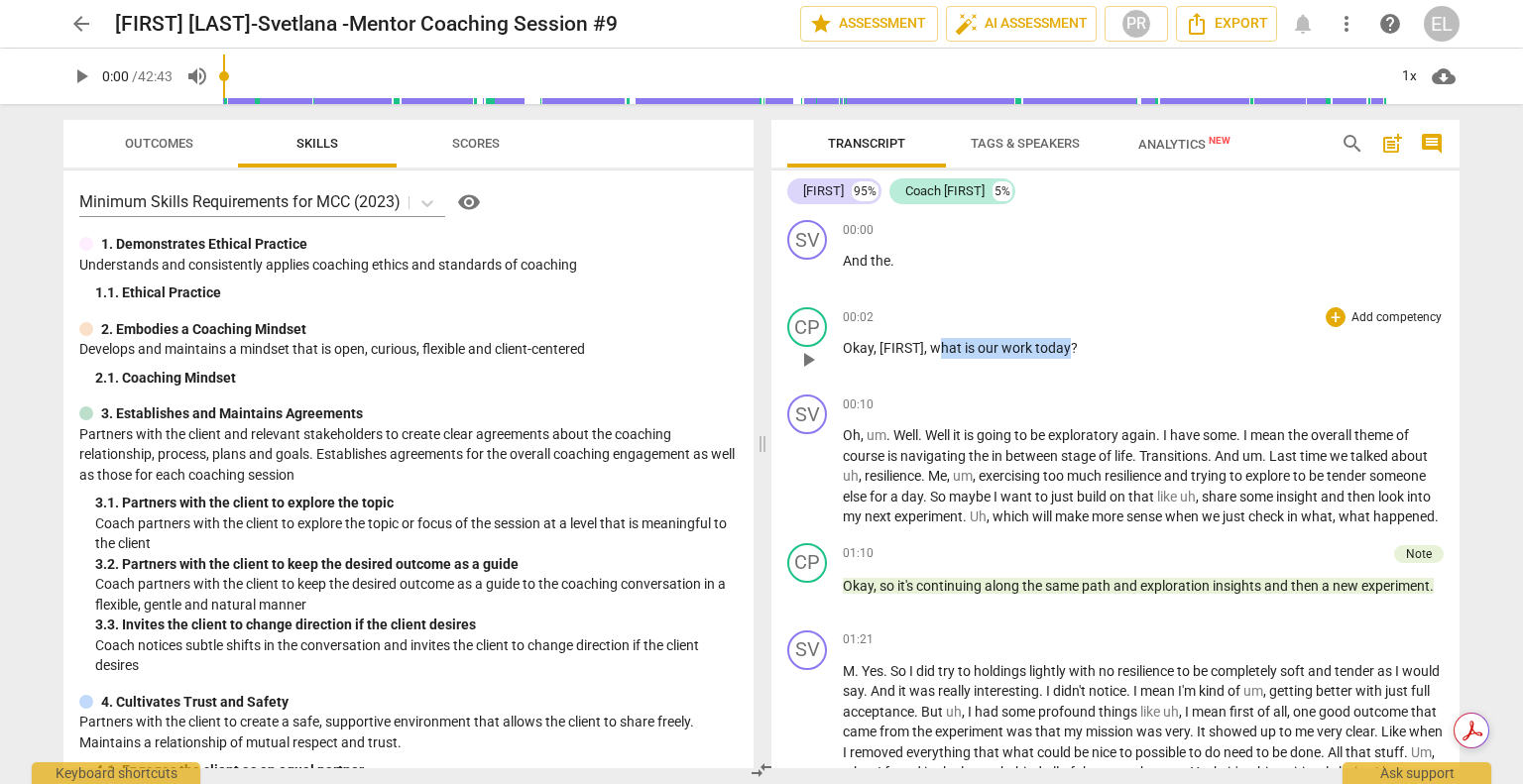 drag, startPoint x: 944, startPoint y: 340, endPoint x: 1075, endPoint y: 347, distance: 131.18689 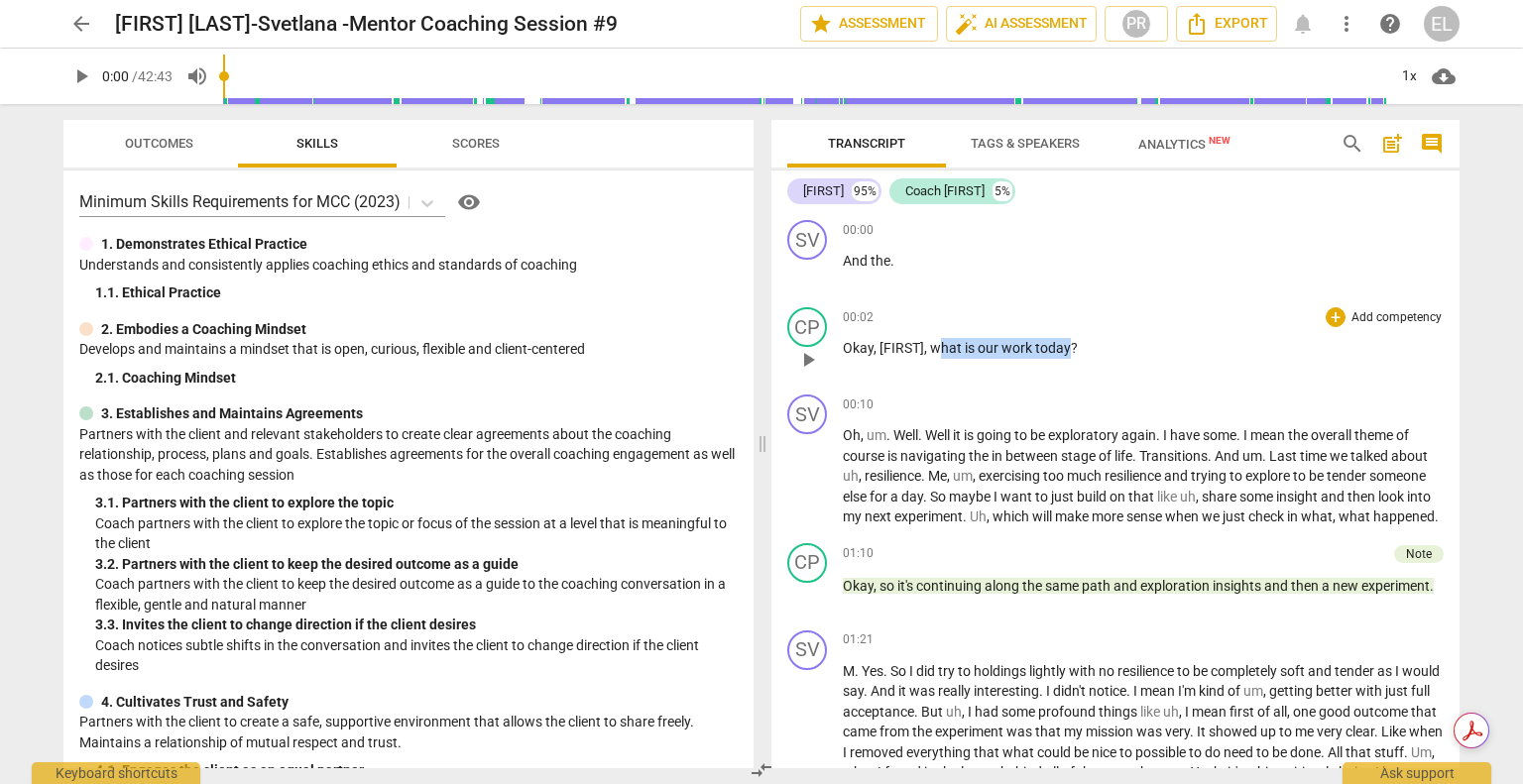 click on "Okay , [FIRST] , what is our work today ?" at bounding box center [1143, 348] 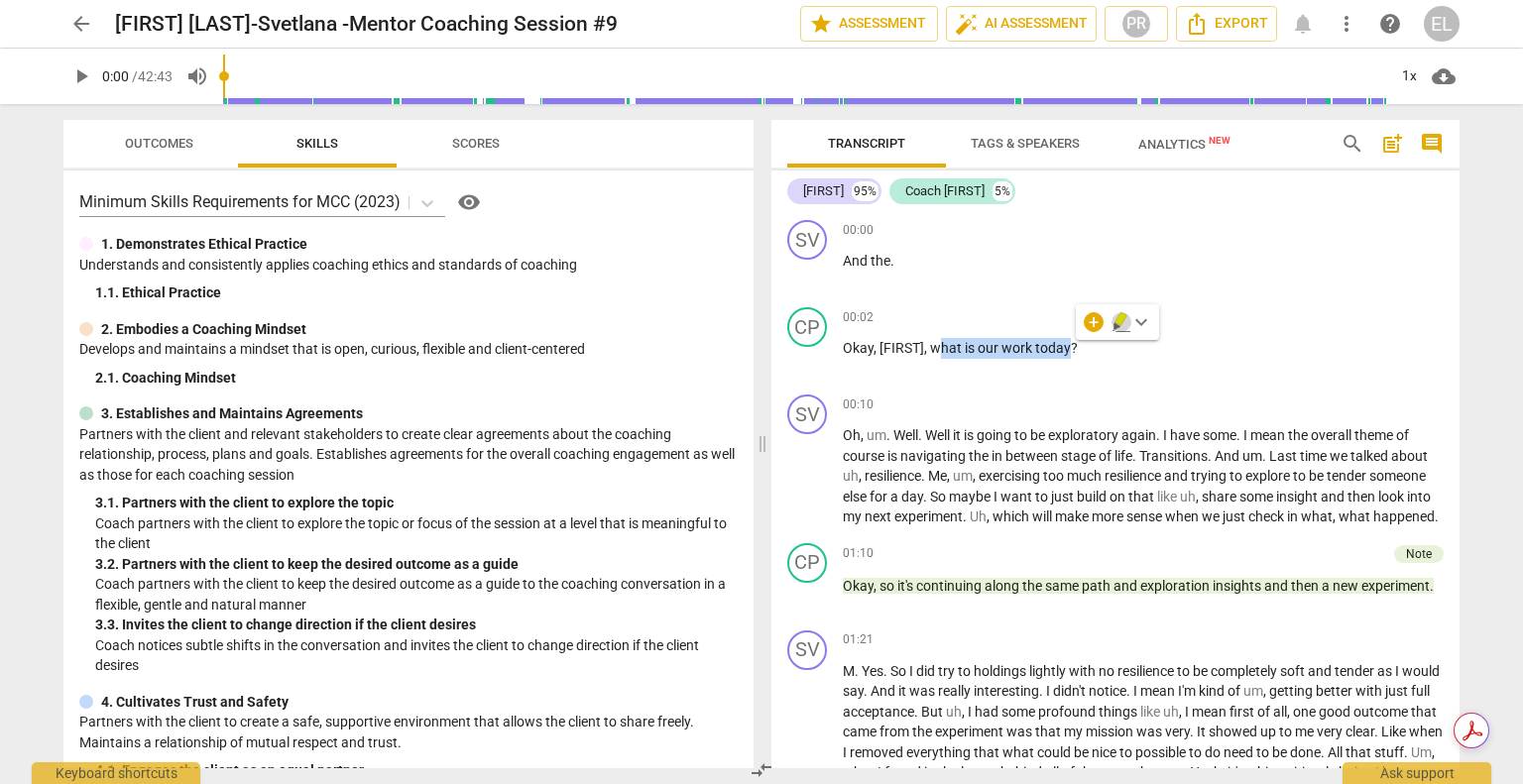 click 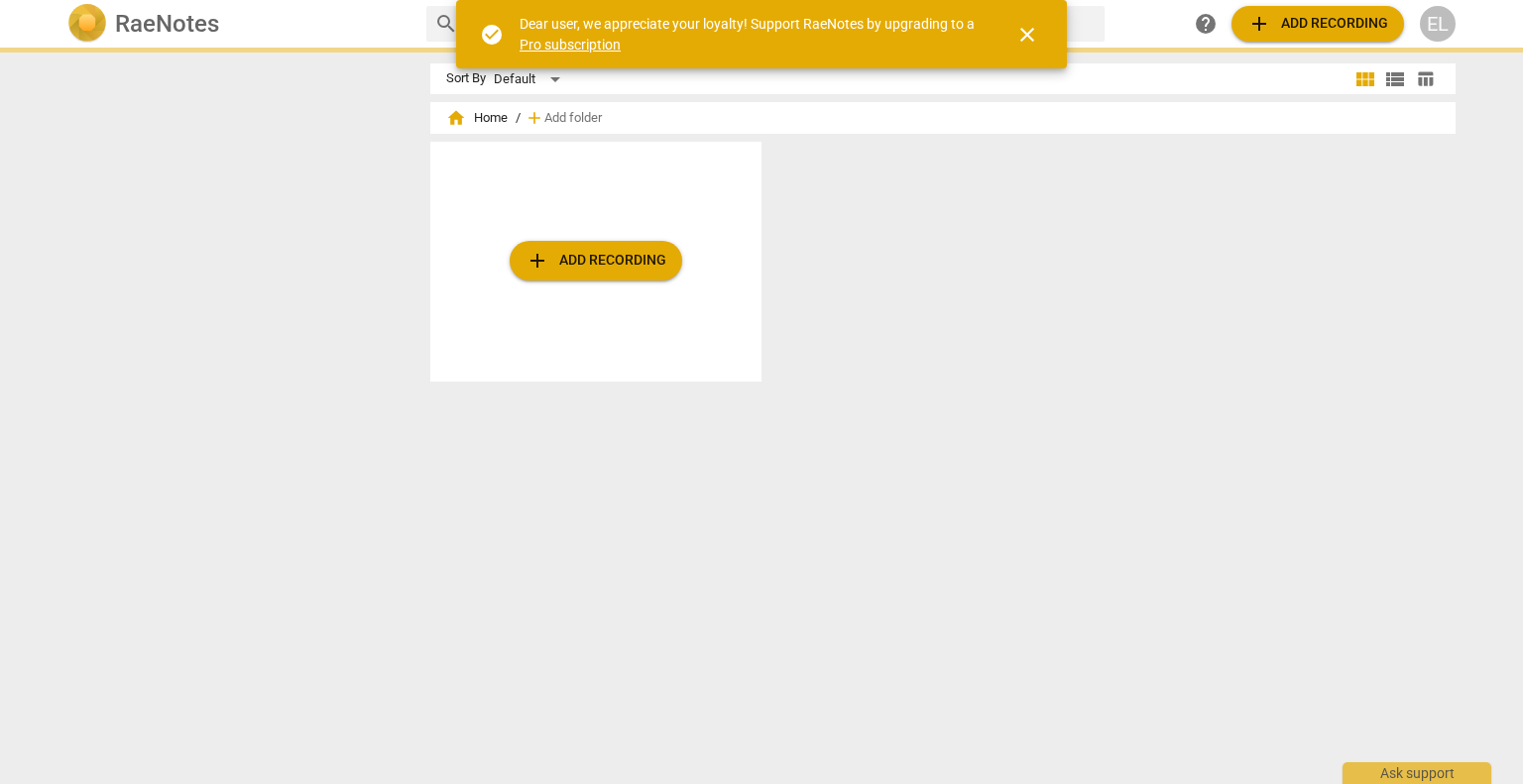 scroll, scrollTop: 0, scrollLeft: 0, axis: both 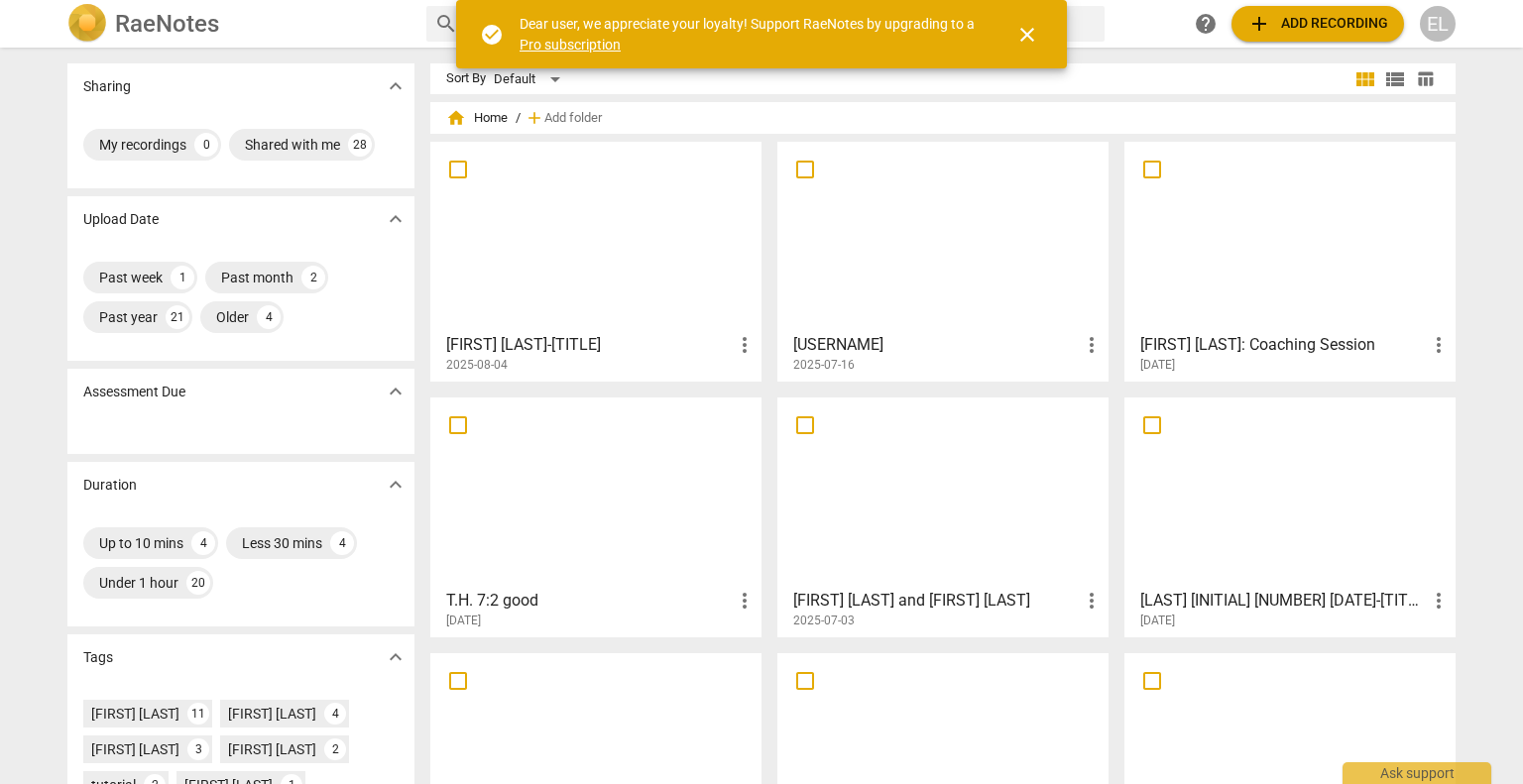 click at bounding box center [943, 236] 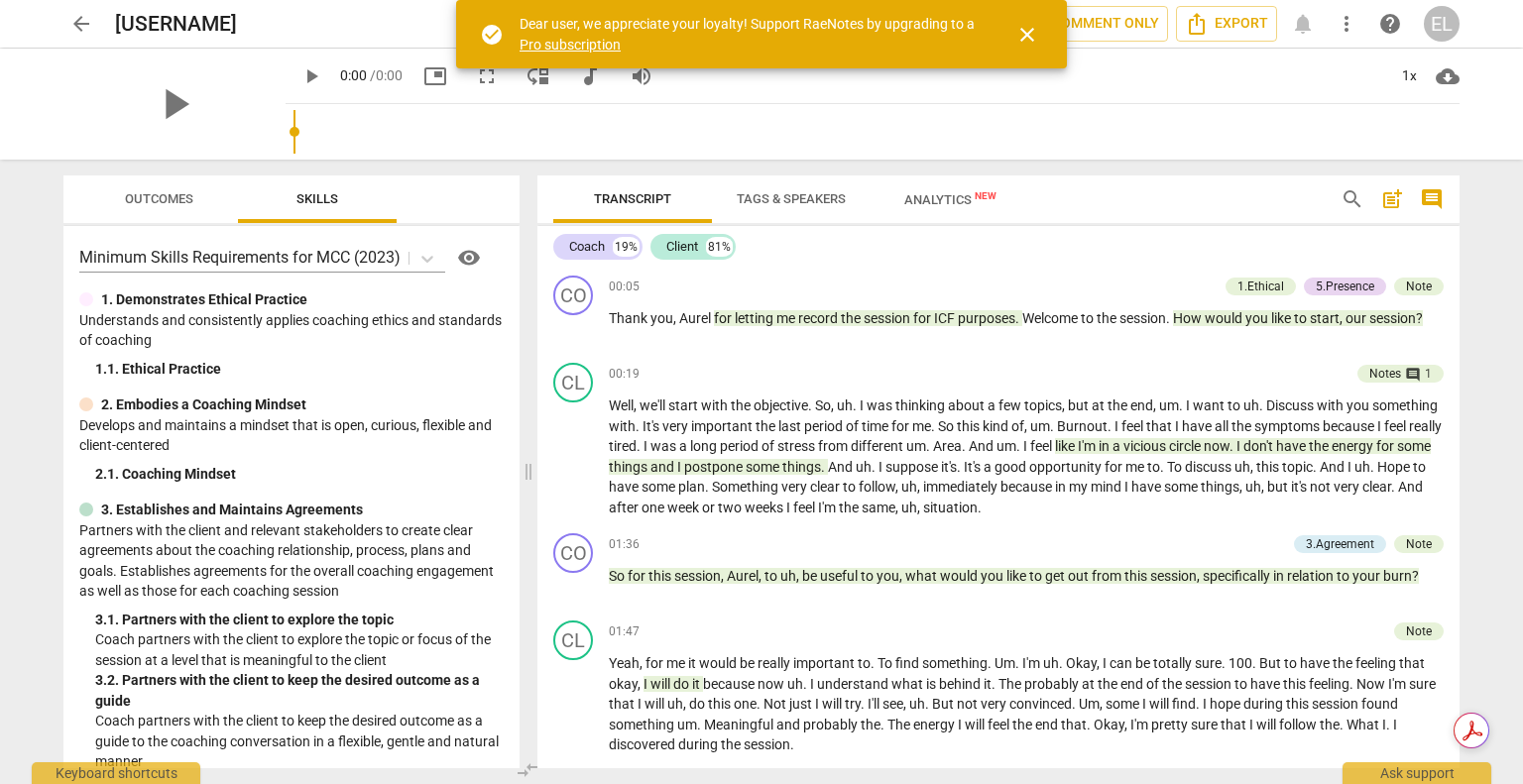 drag, startPoint x: 754, startPoint y: 418, endPoint x: 1520, endPoint y: 295, distance: 775.8125 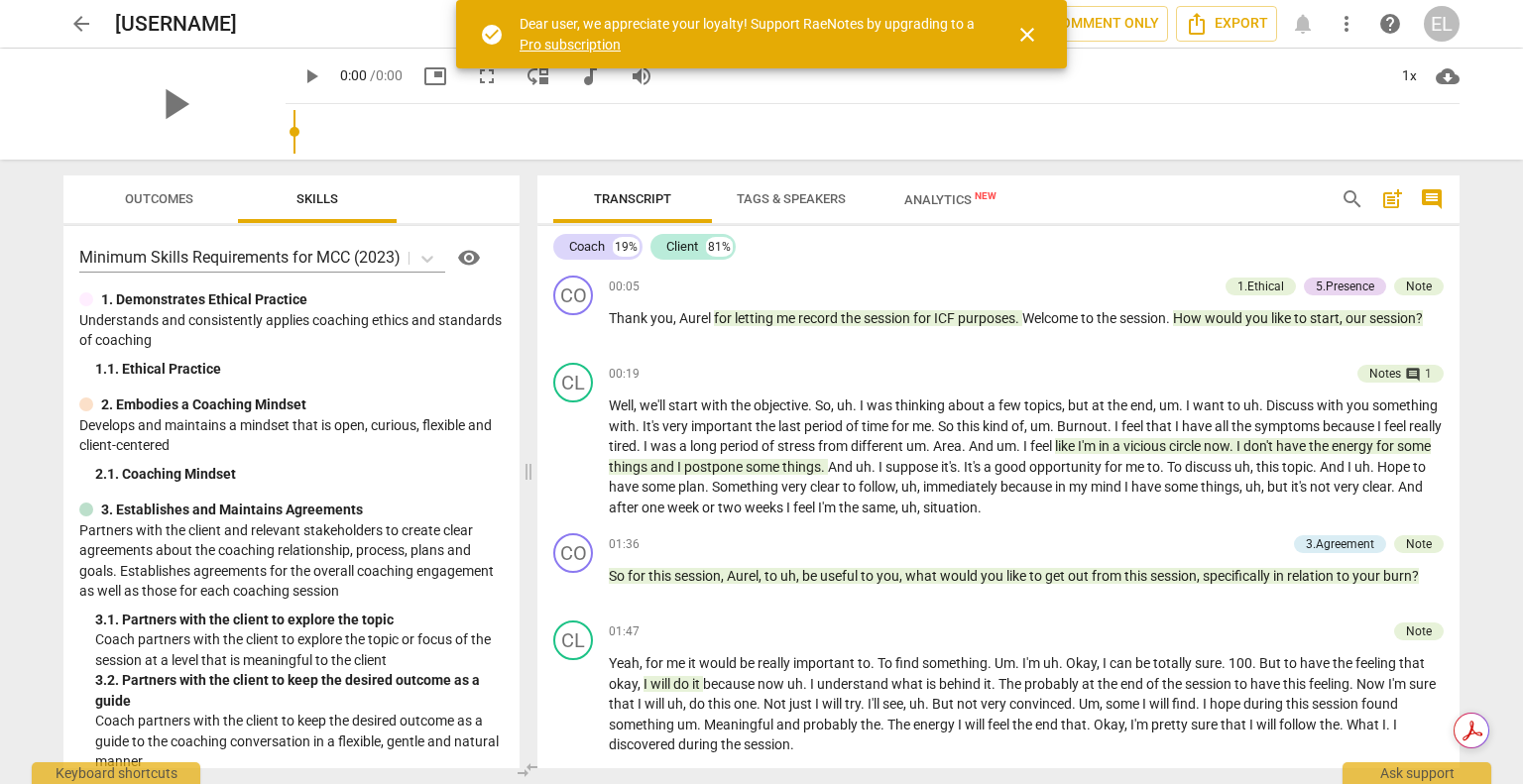 click at bounding box center (528, 472) 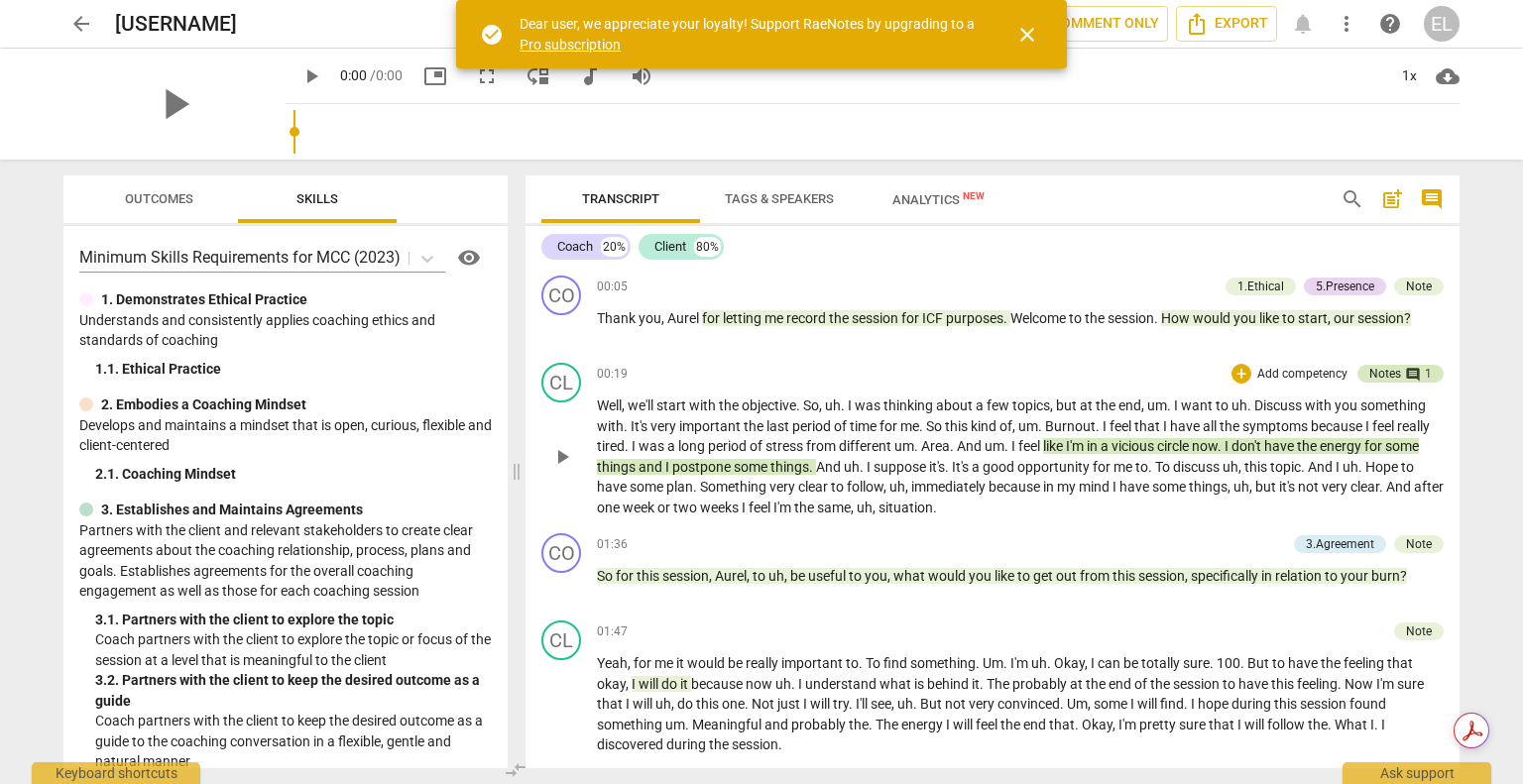 click on "Notes" at bounding box center [1385, 374] 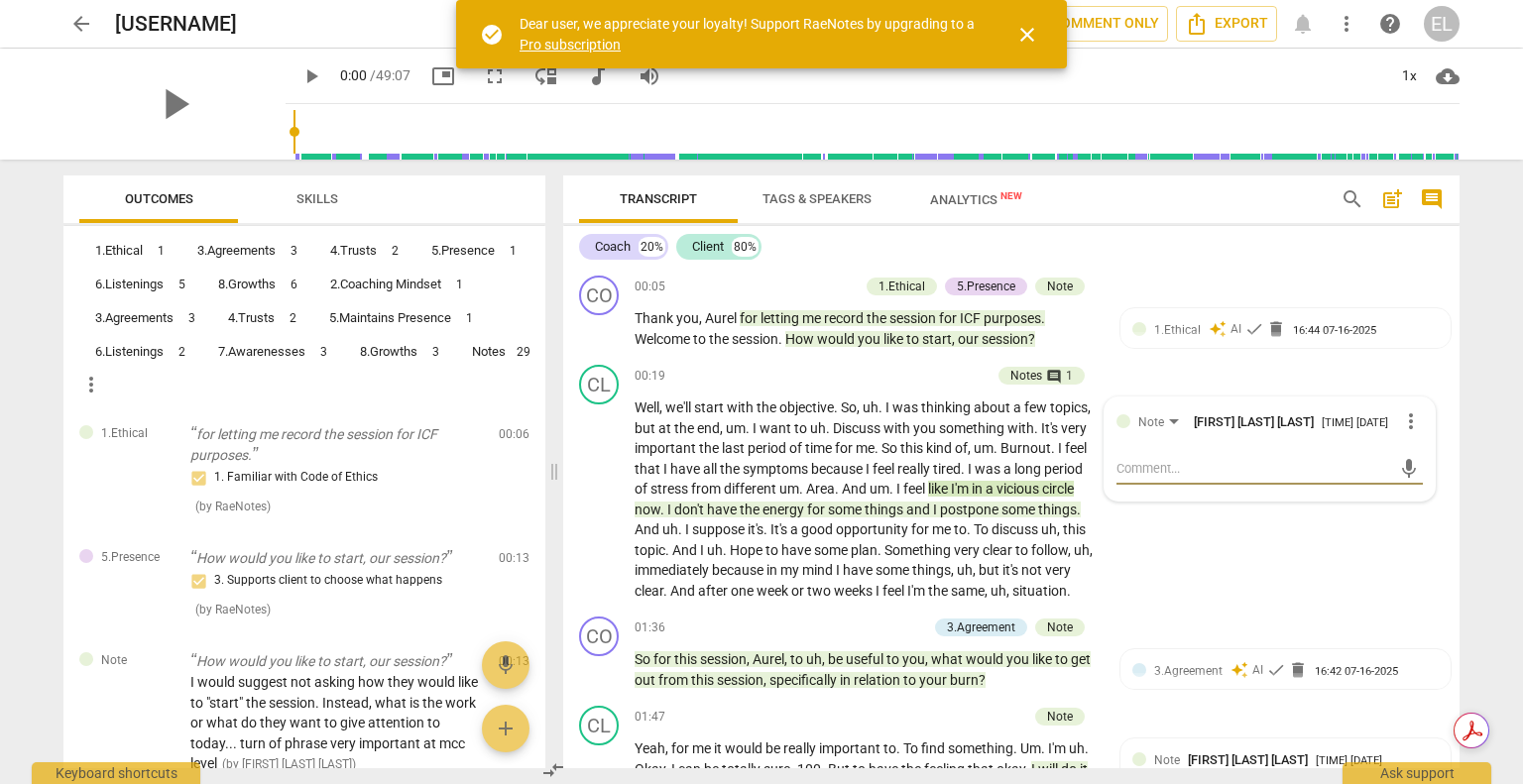 scroll, scrollTop: 0, scrollLeft: 0, axis: both 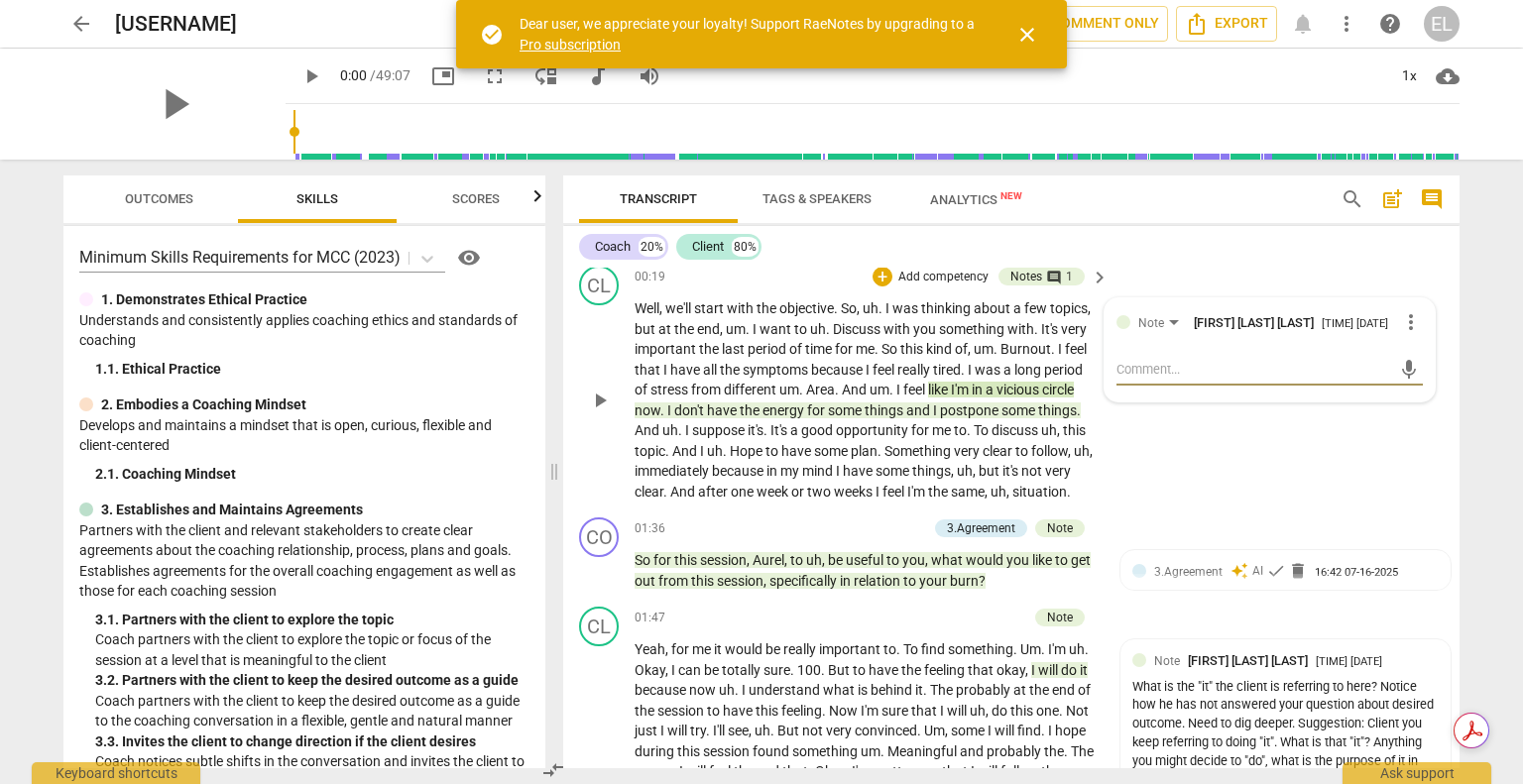 click on "more_vert" at bounding box center (1411, 322) 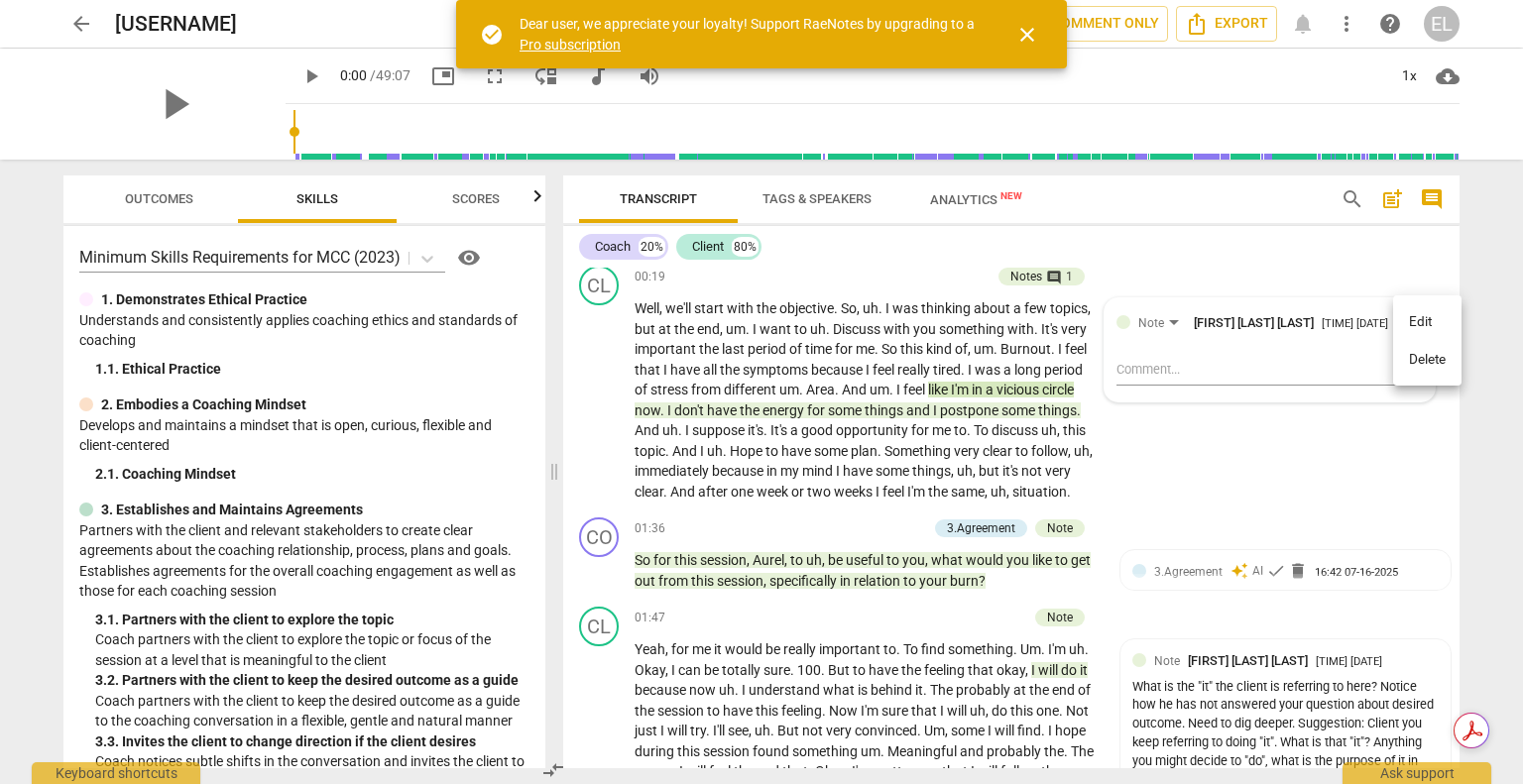 click on "Delete" at bounding box center [1427, 360] 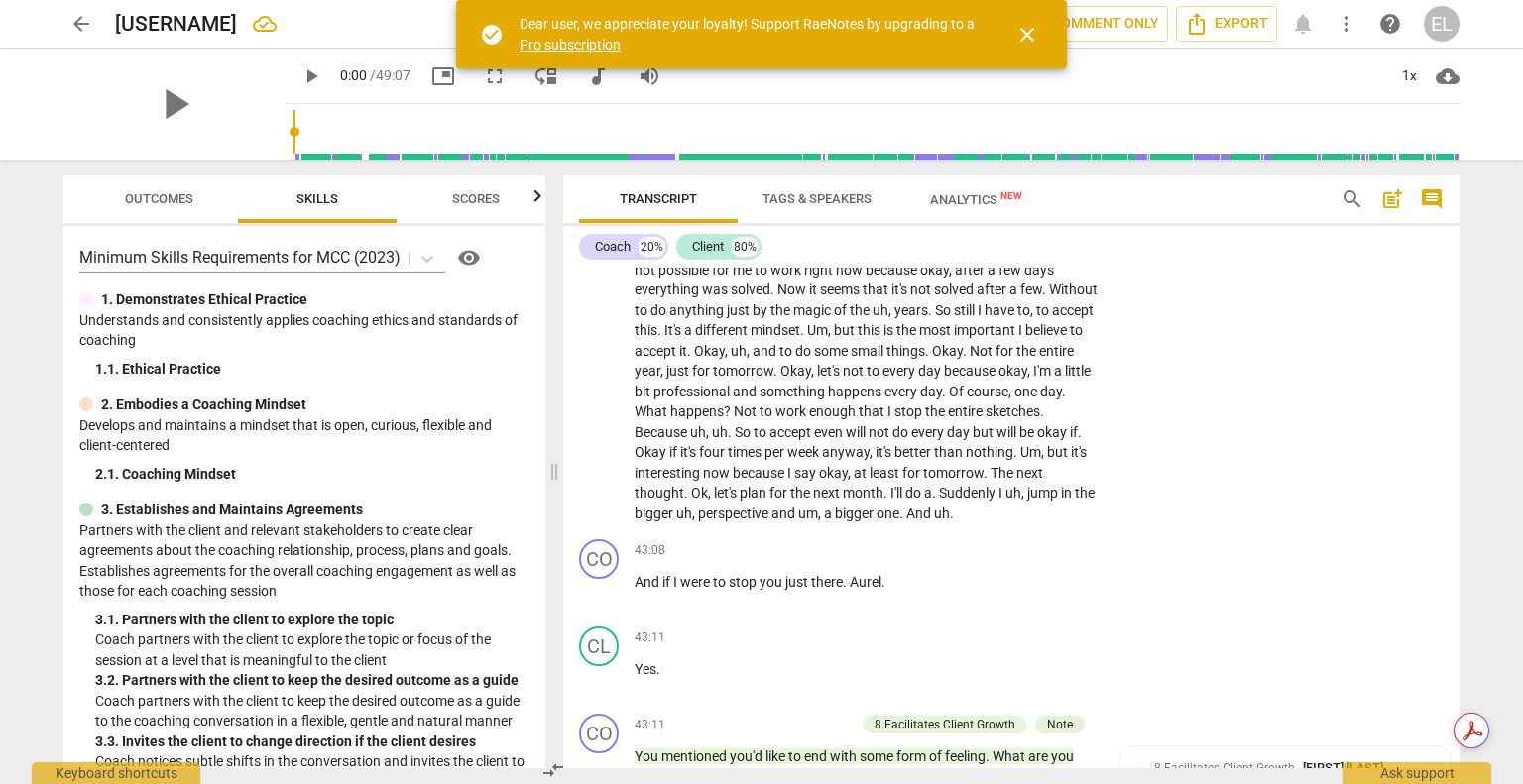 scroll, scrollTop: 13777, scrollLeft: 0, axis: vertical 